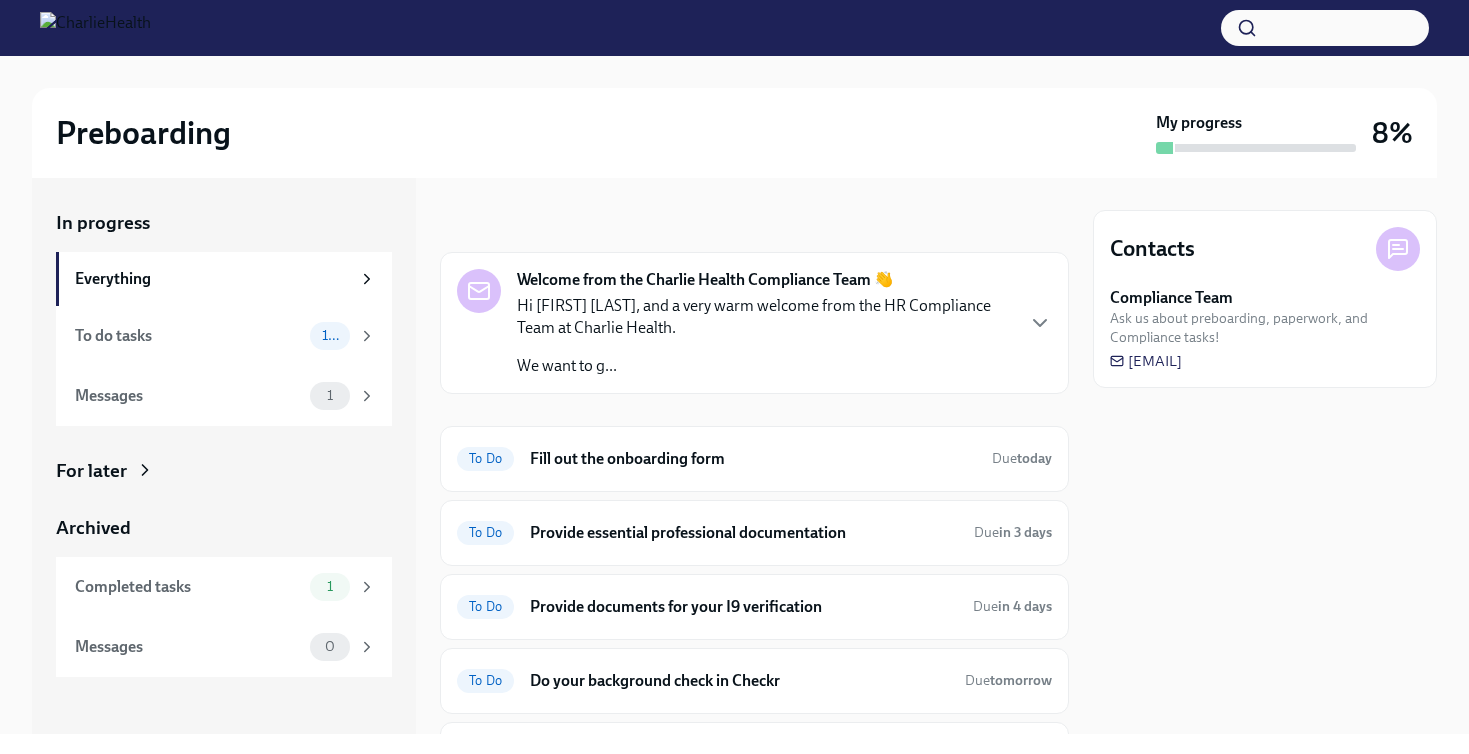 scroll, scrollTop: 0, scrollLeft: 0, axis: both 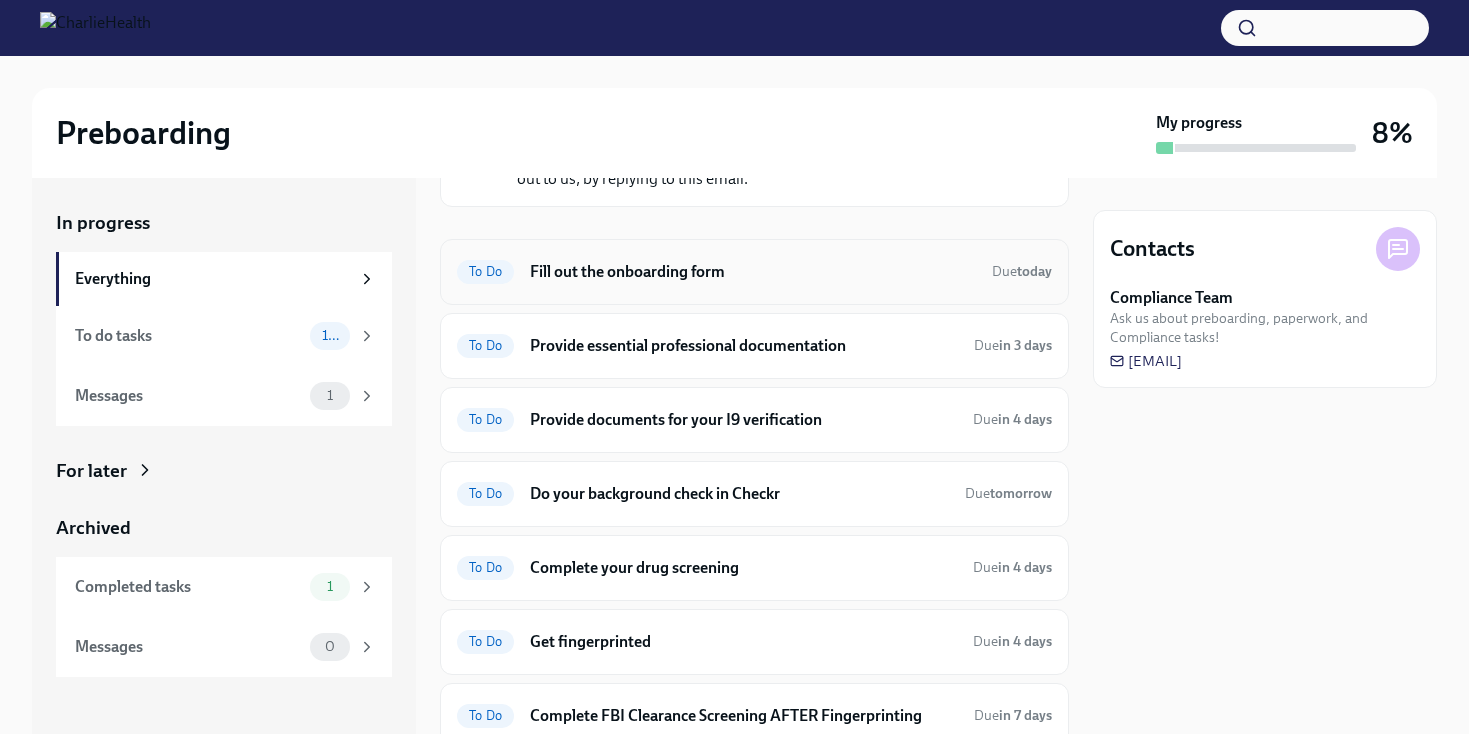 click on "To Do Fill out the onboarding form Due  today" at bounding box center [754, 272] 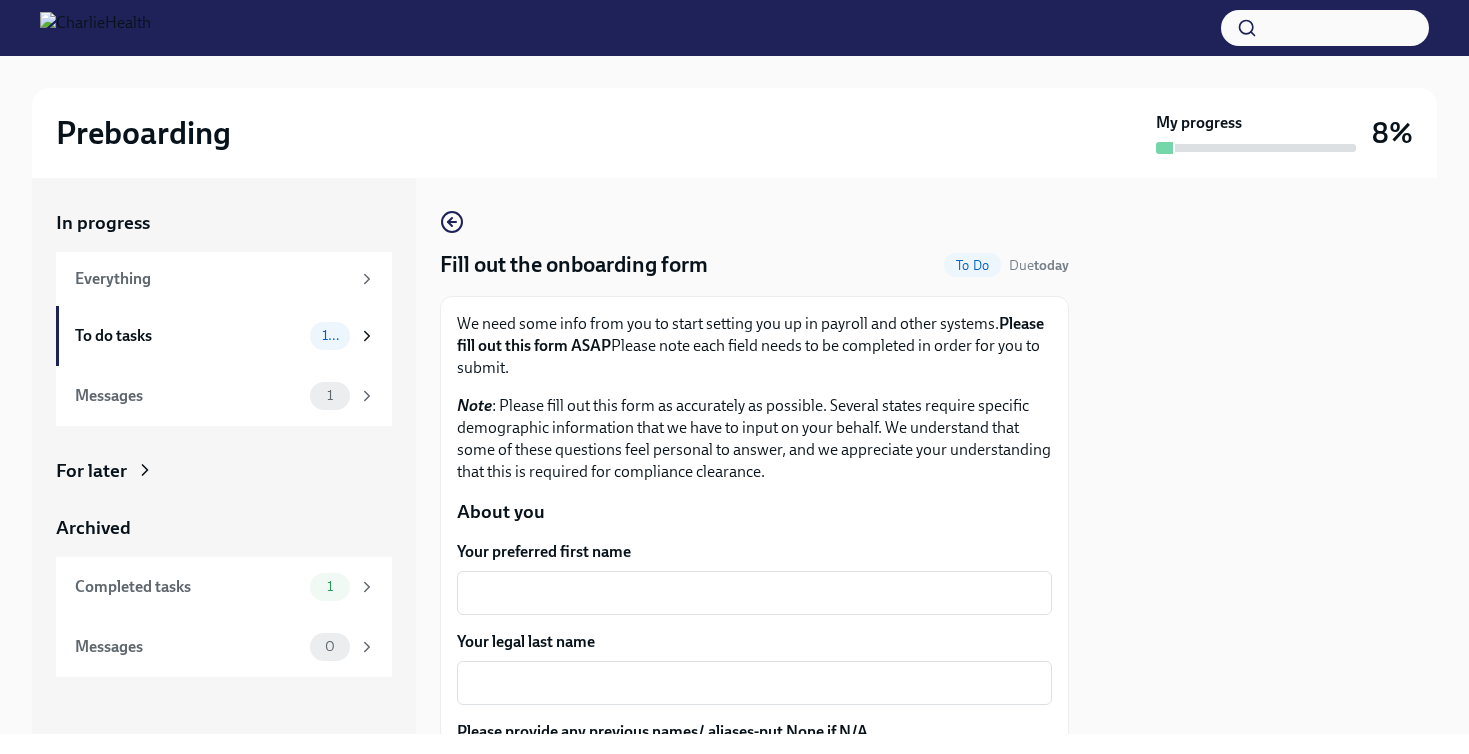 scroll, scrollTop: 0, scrollLeft: 0, axis: both 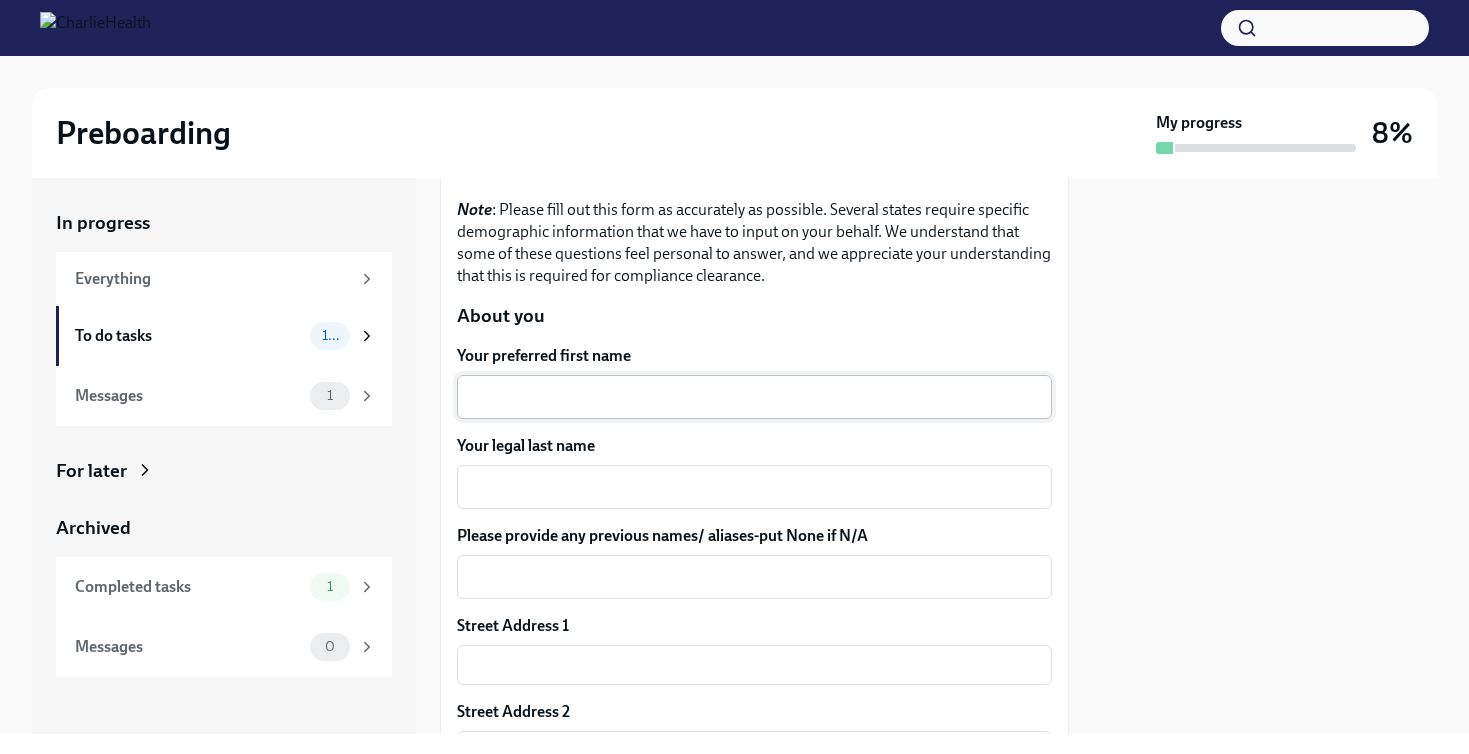 click on "Your preferred first name" at bounding box center (754, 397) 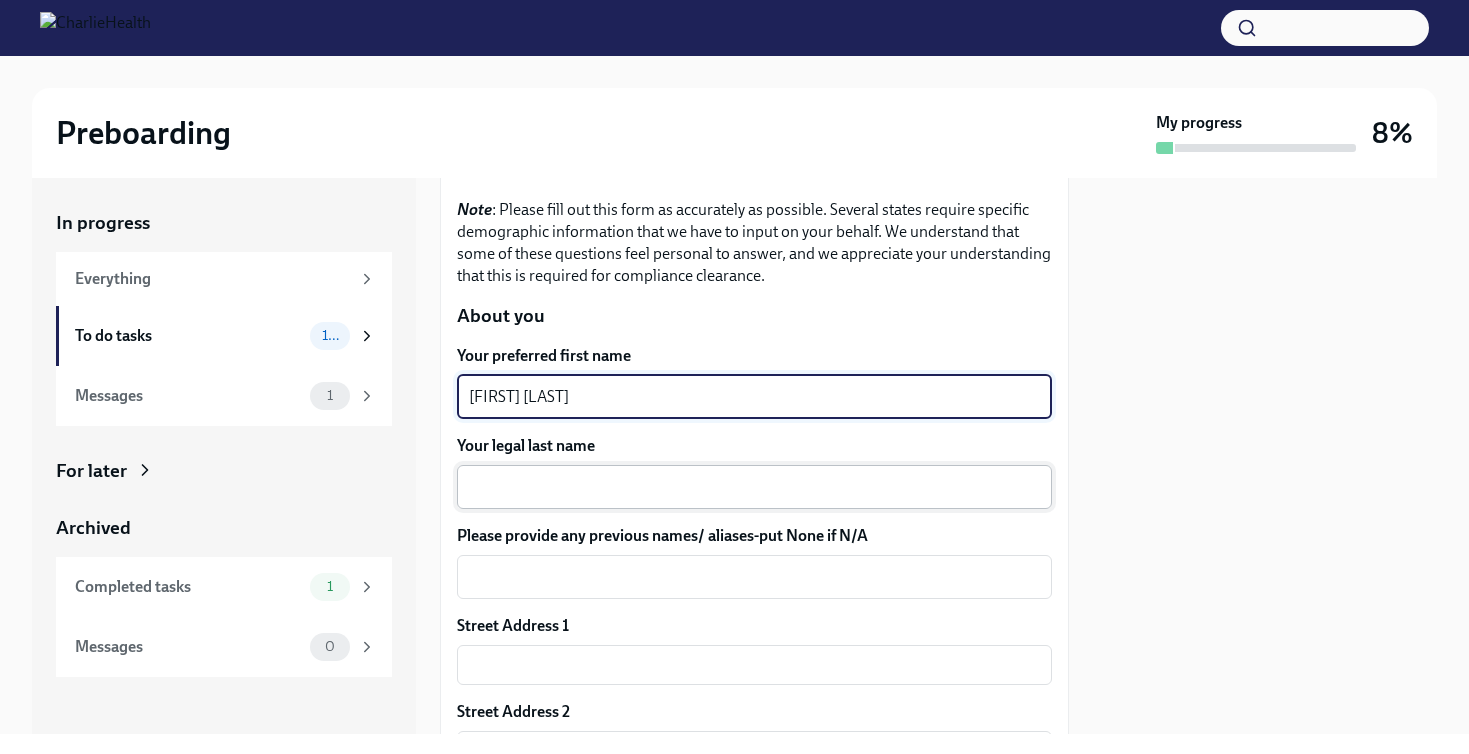 type on "[FIRST] [LAST]" 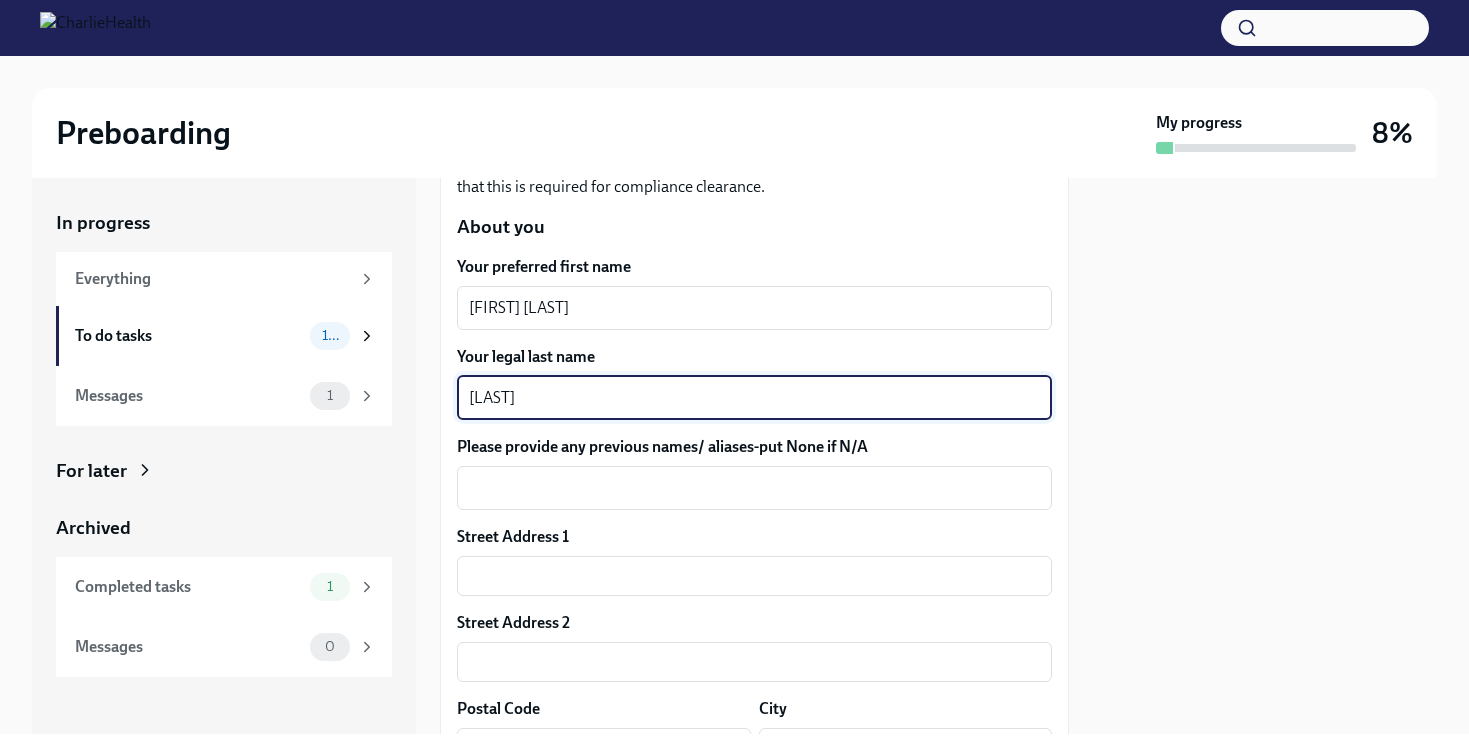 scroll, scrollTop: 290, scrollLeft: 0, axis: vertical 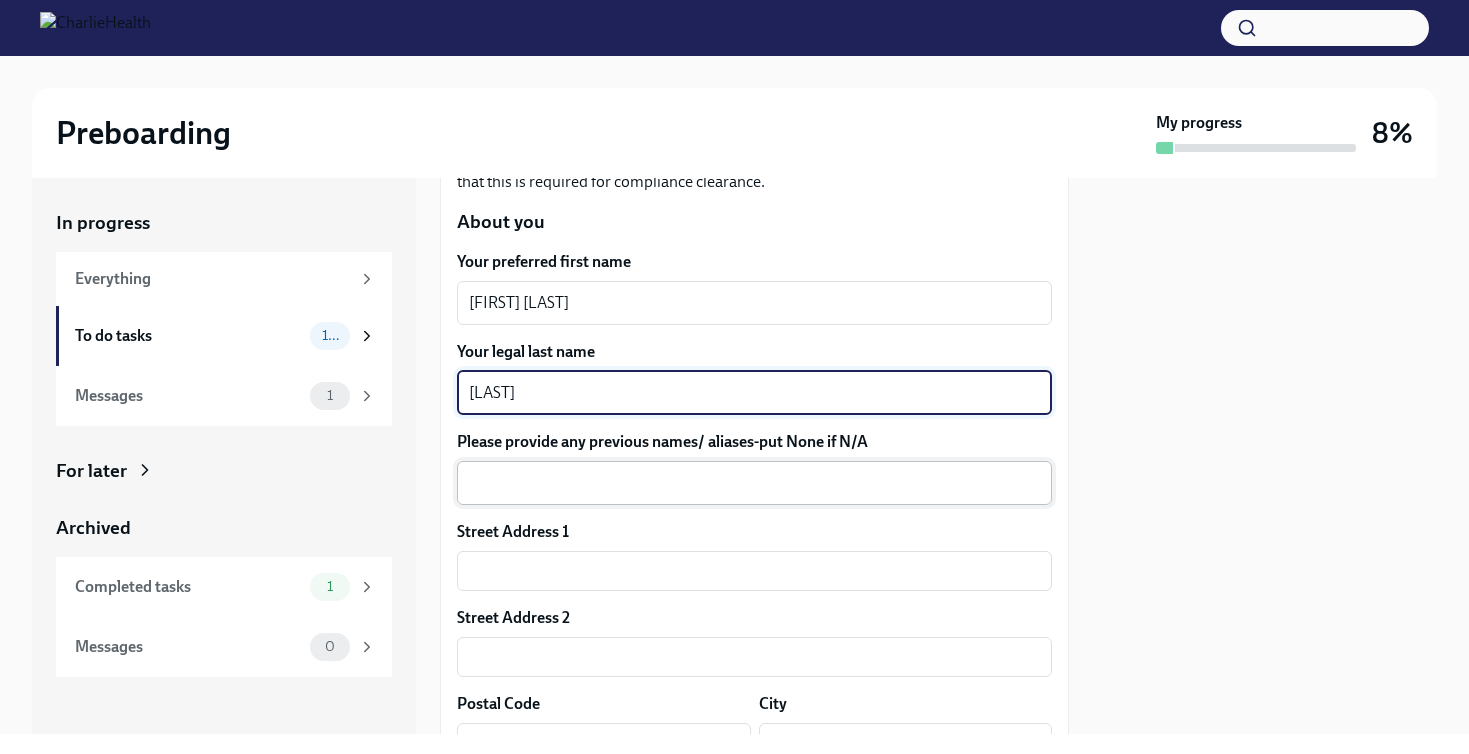 type on "[LAST]" 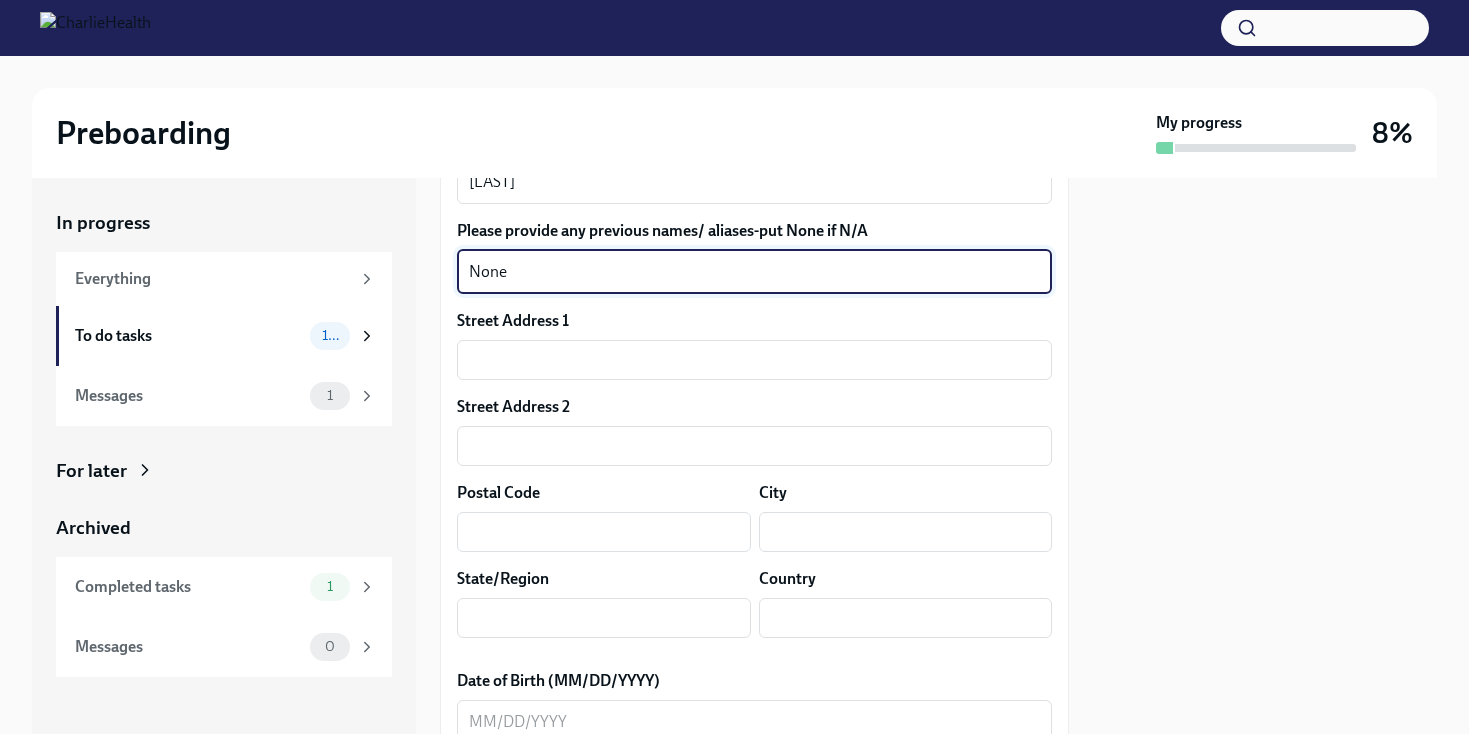 scroll, scrollTop: 509, scrollLeft: 0, axis: vertical 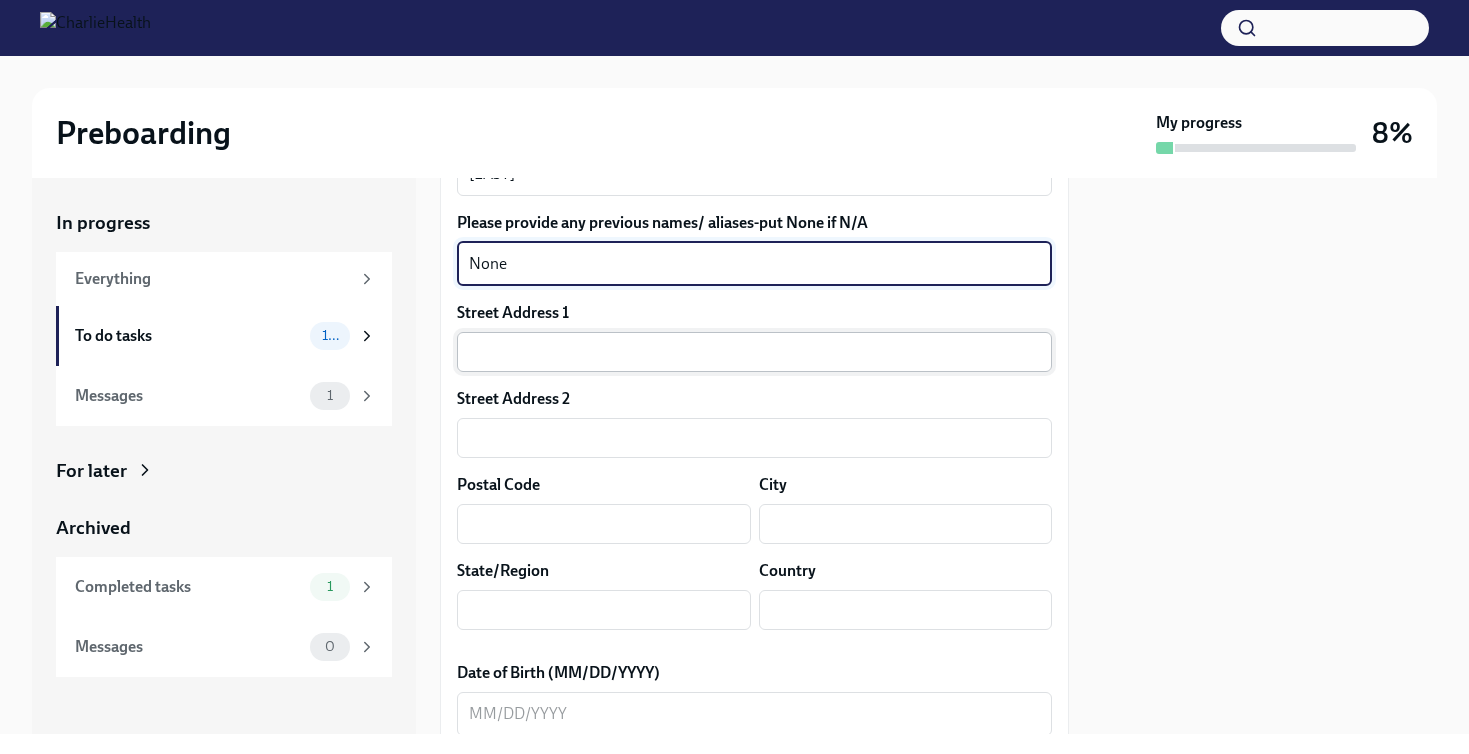type on "None" 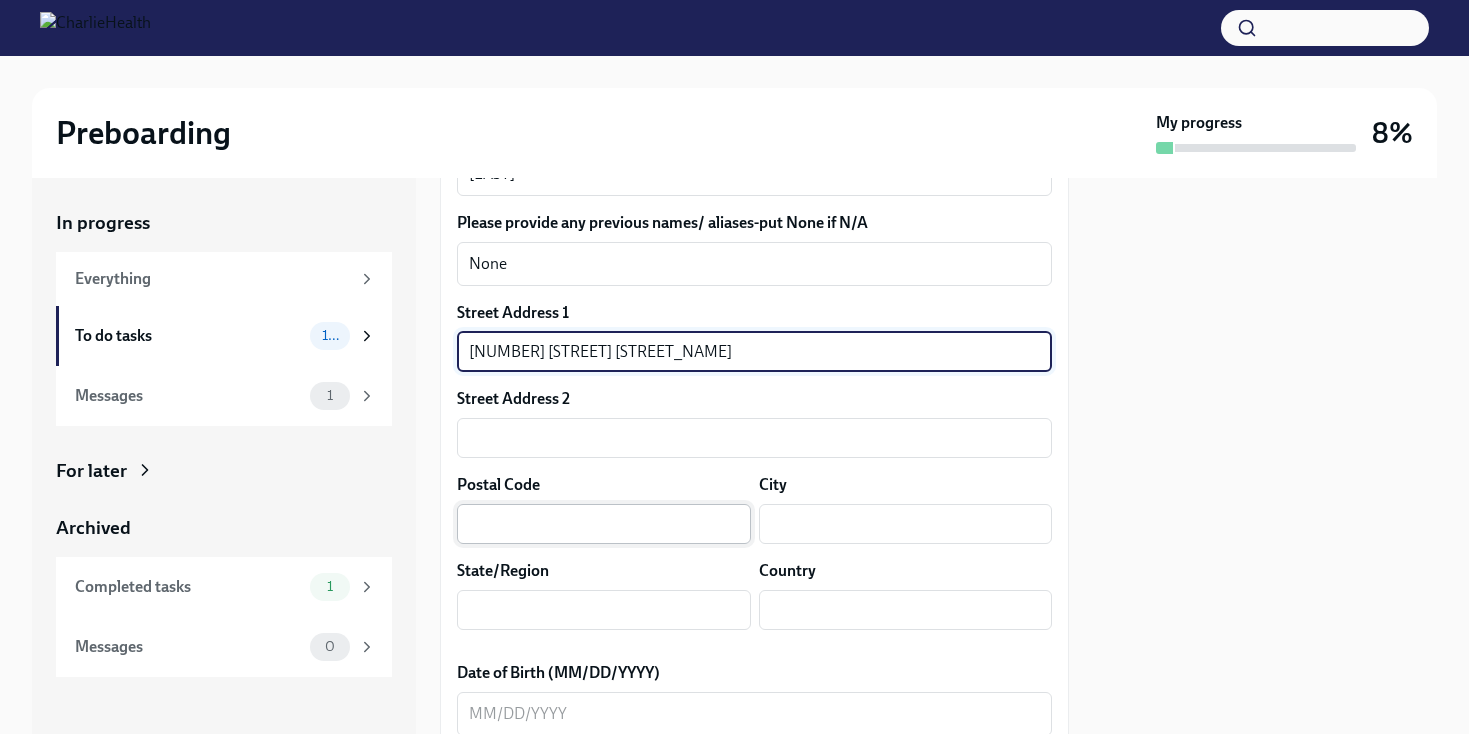 type on "[NUMBER] [STREET] [STREET_NAME]" 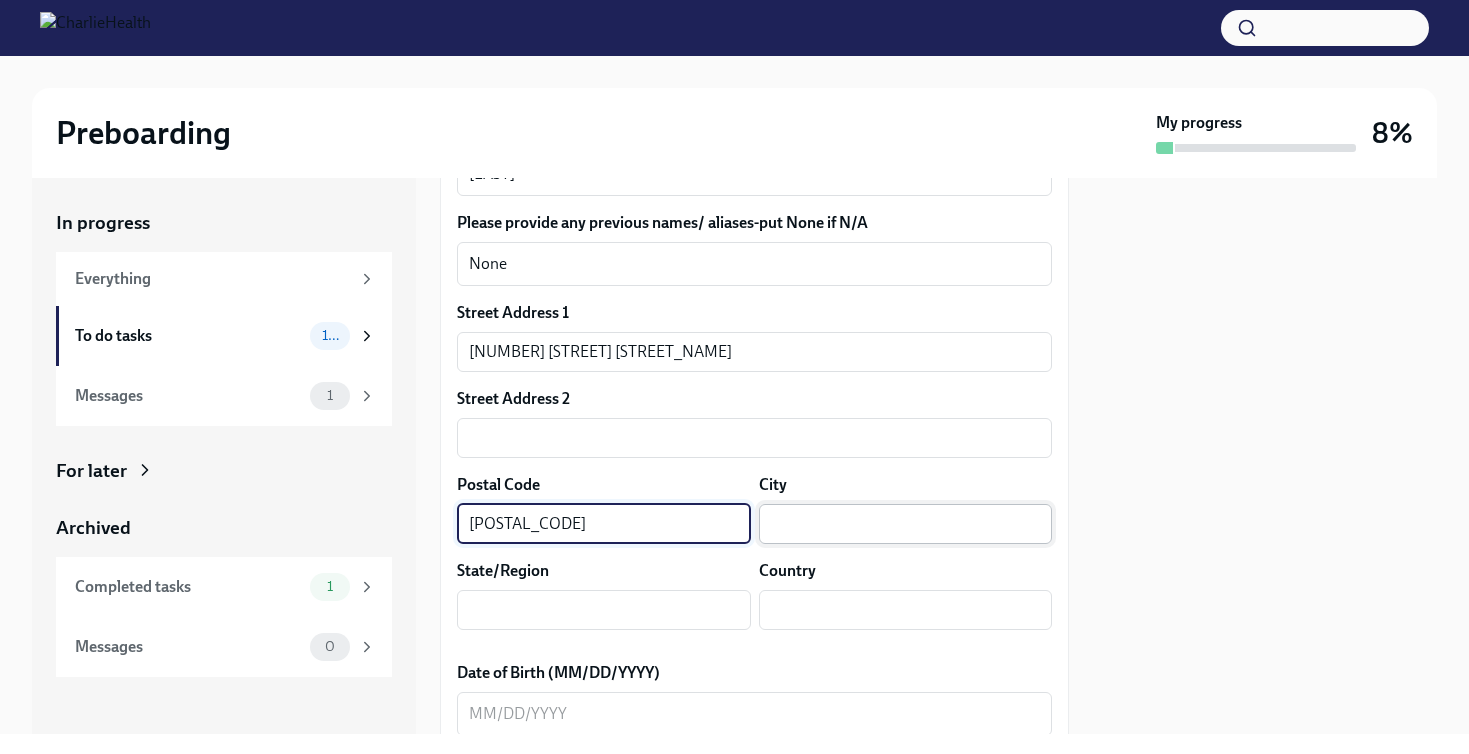 type on "[POSTAL_CODE]" 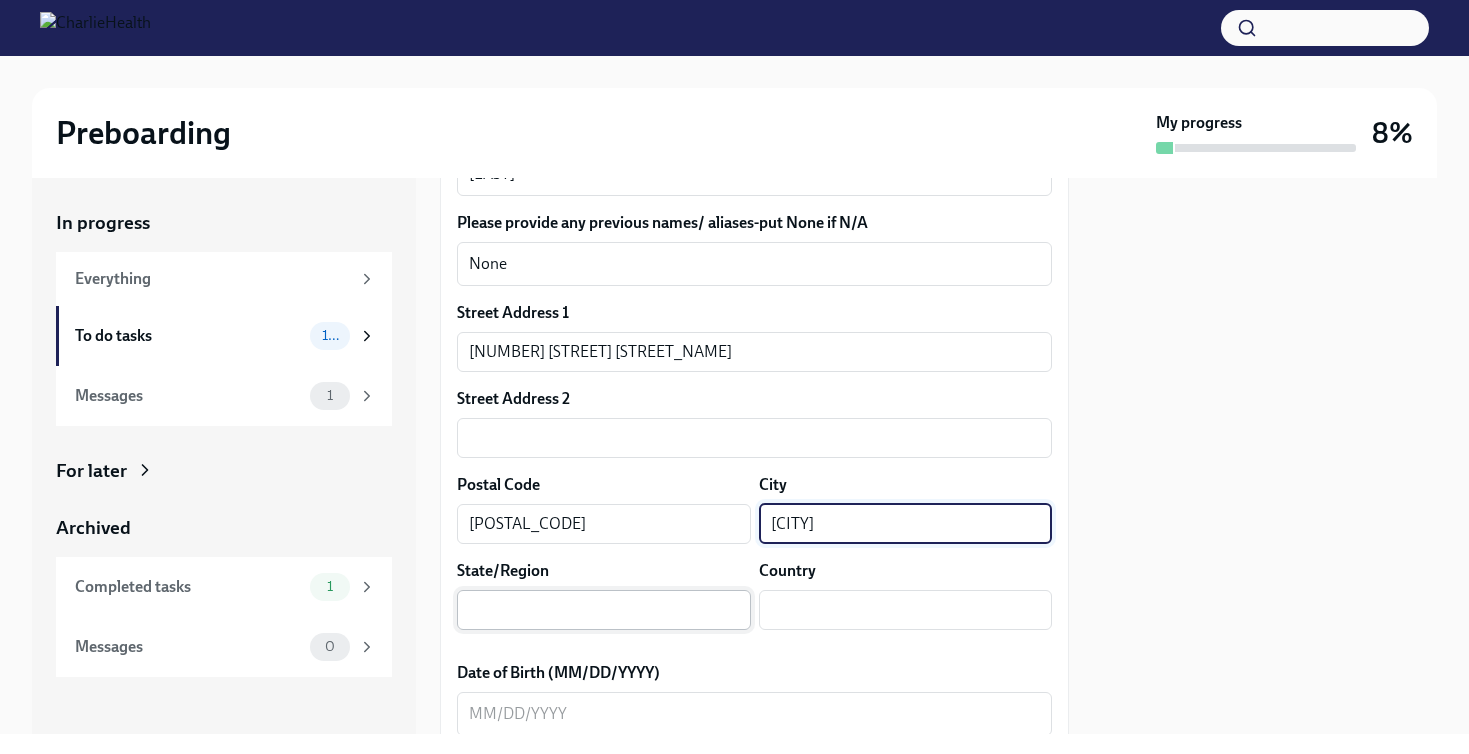 type on "[CITY]" 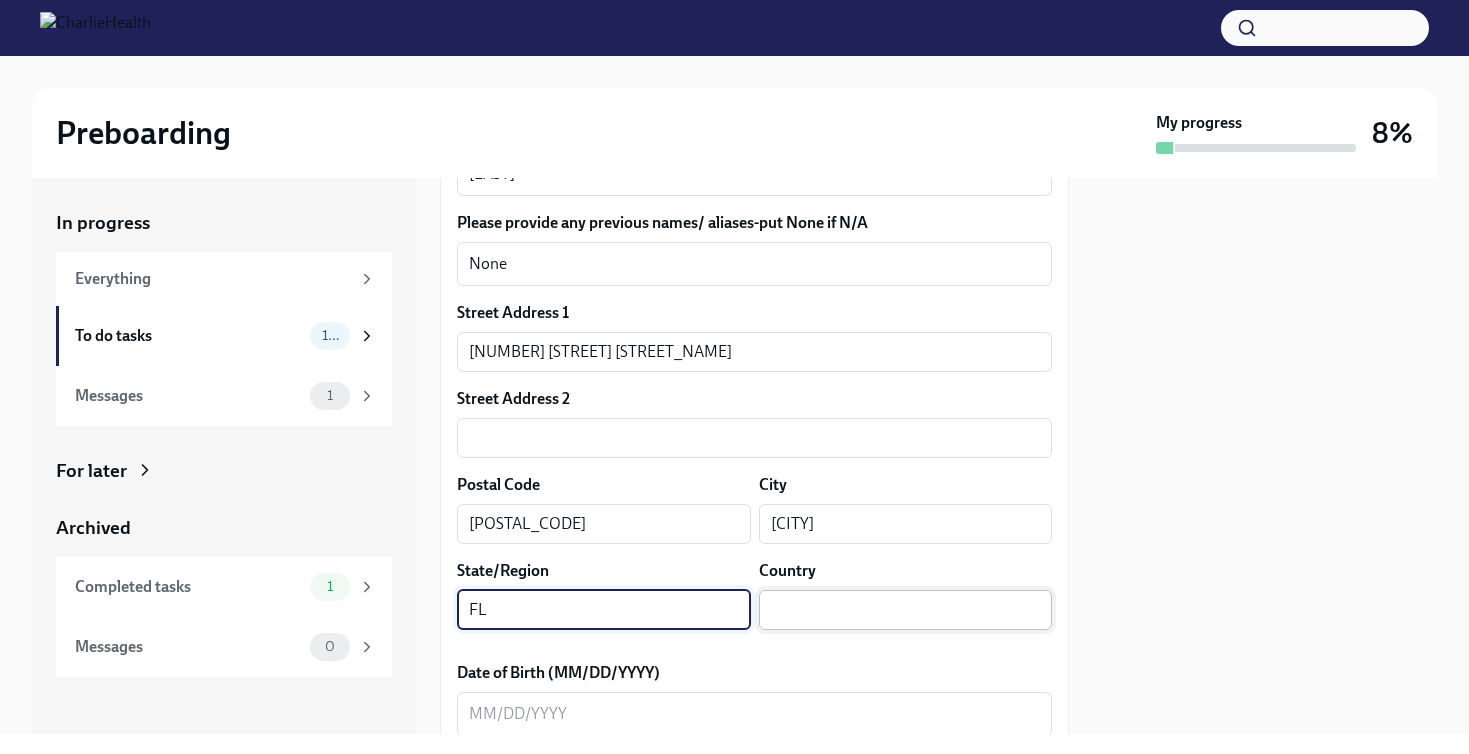 type on "FL" 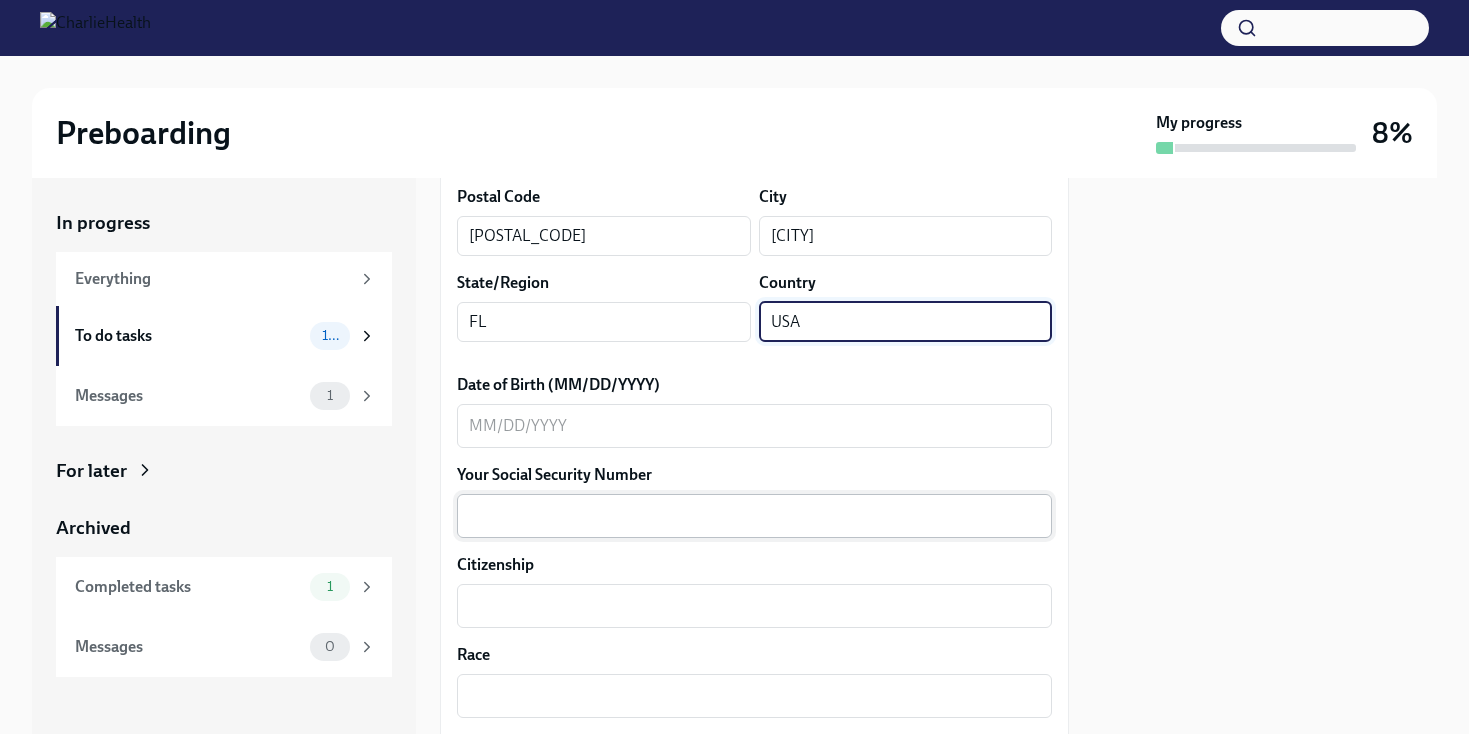 scroll, scrollTop: 827, scrollLeft: 0, axis: vertical 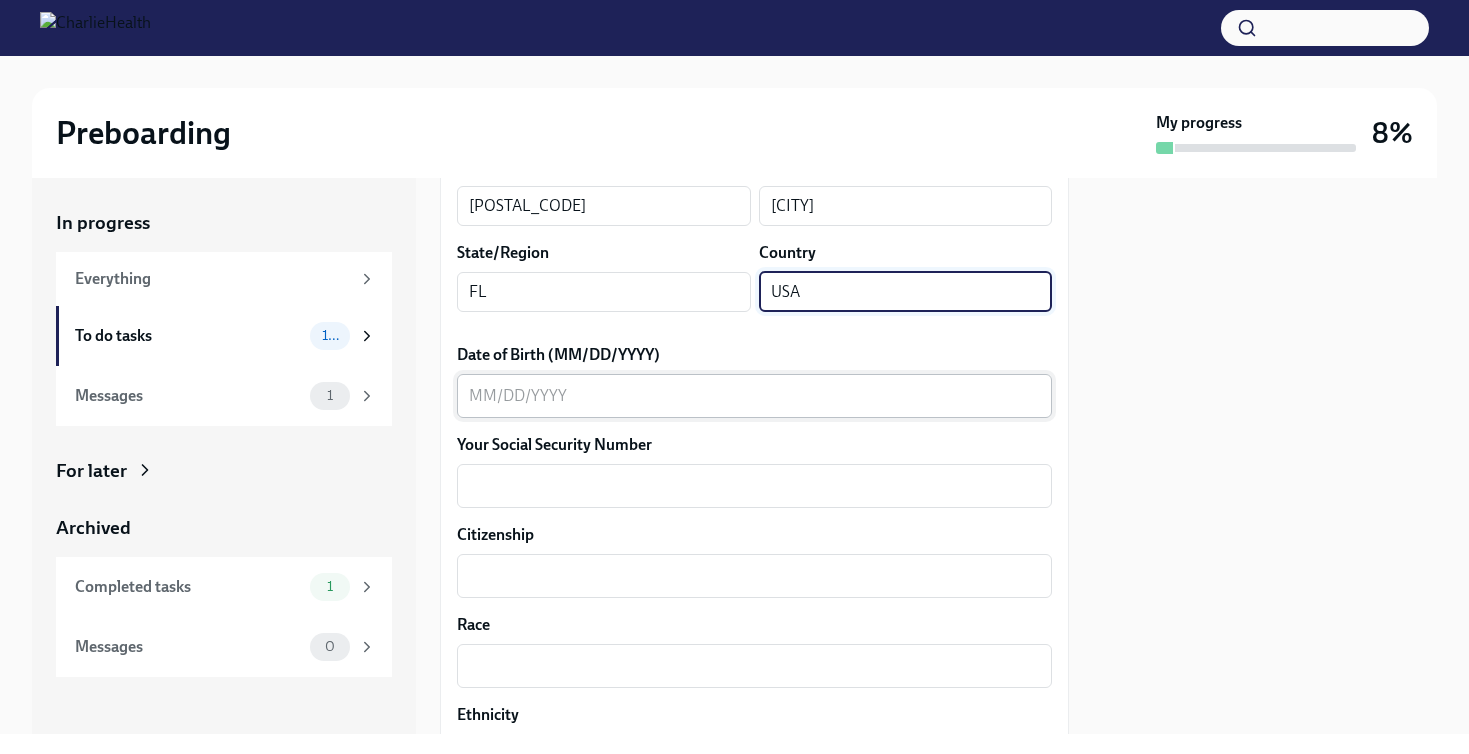 type on "USA" 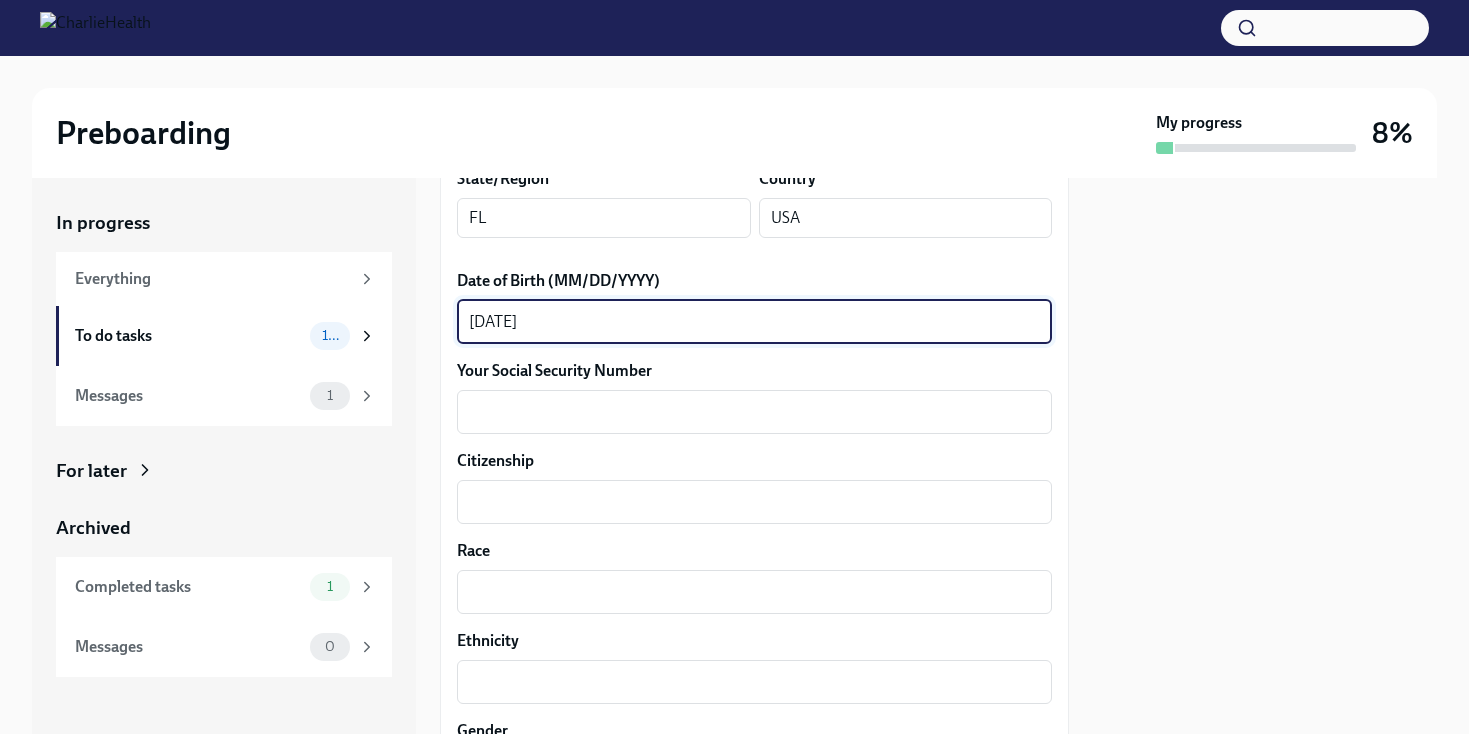 scroll, scrollTop: 904, scrollLeft: 0, axis: vertical 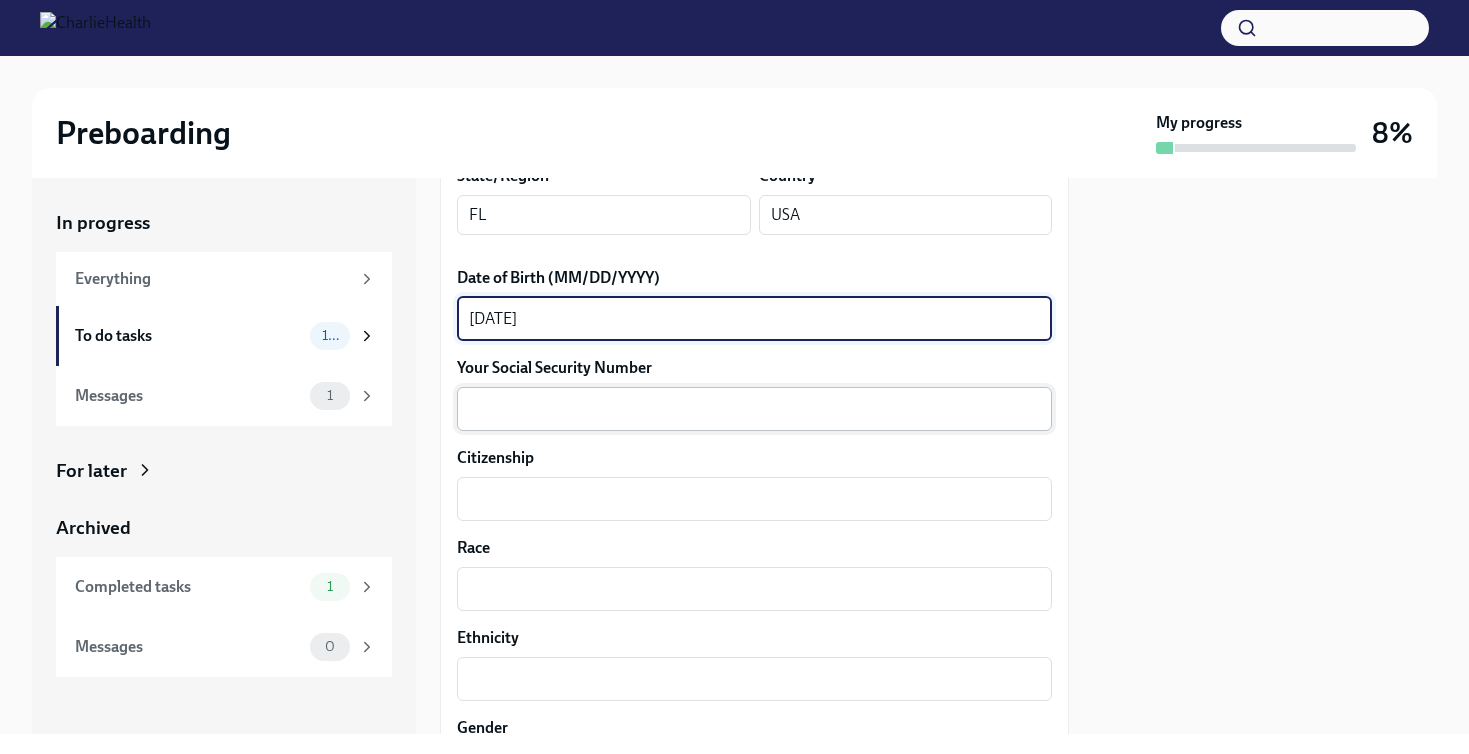 type on "[DATE]" 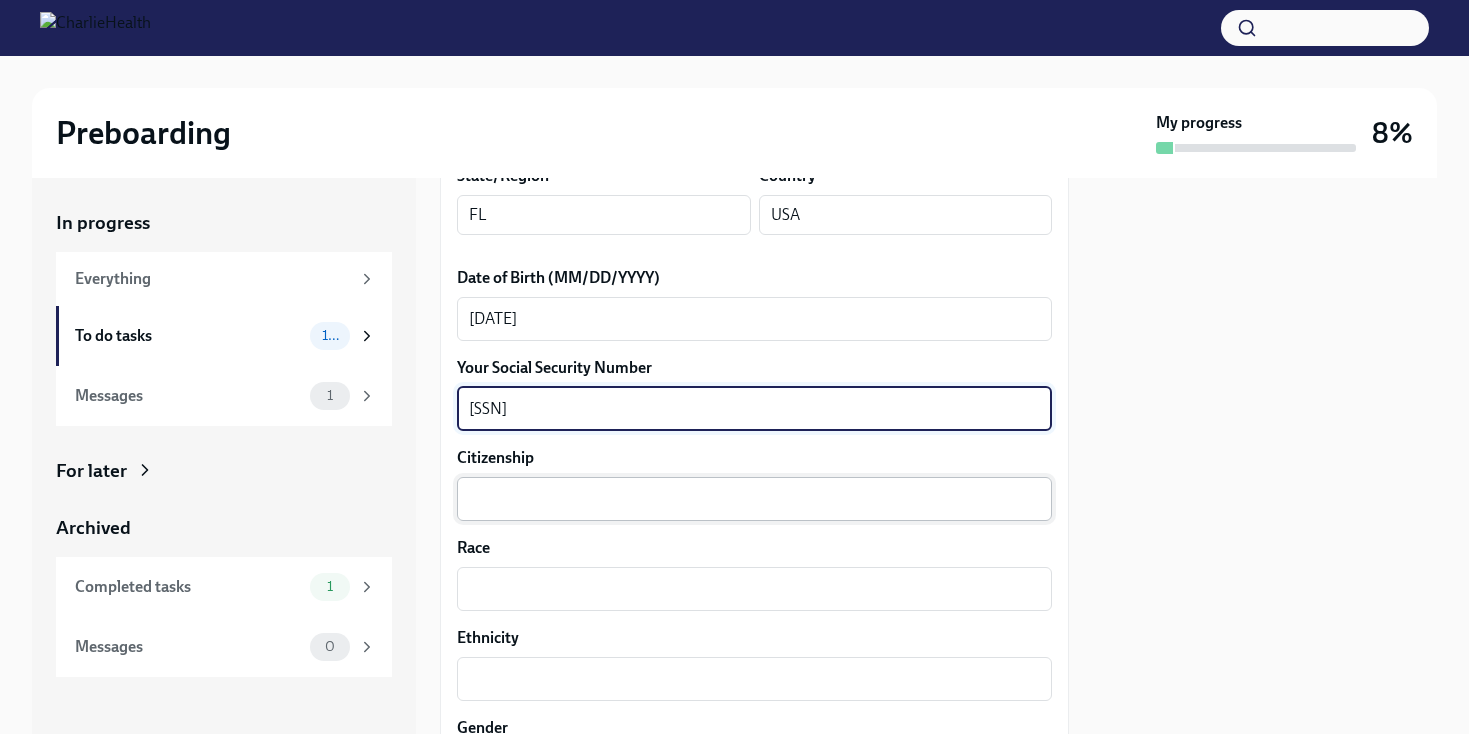 type on "[SSN]" 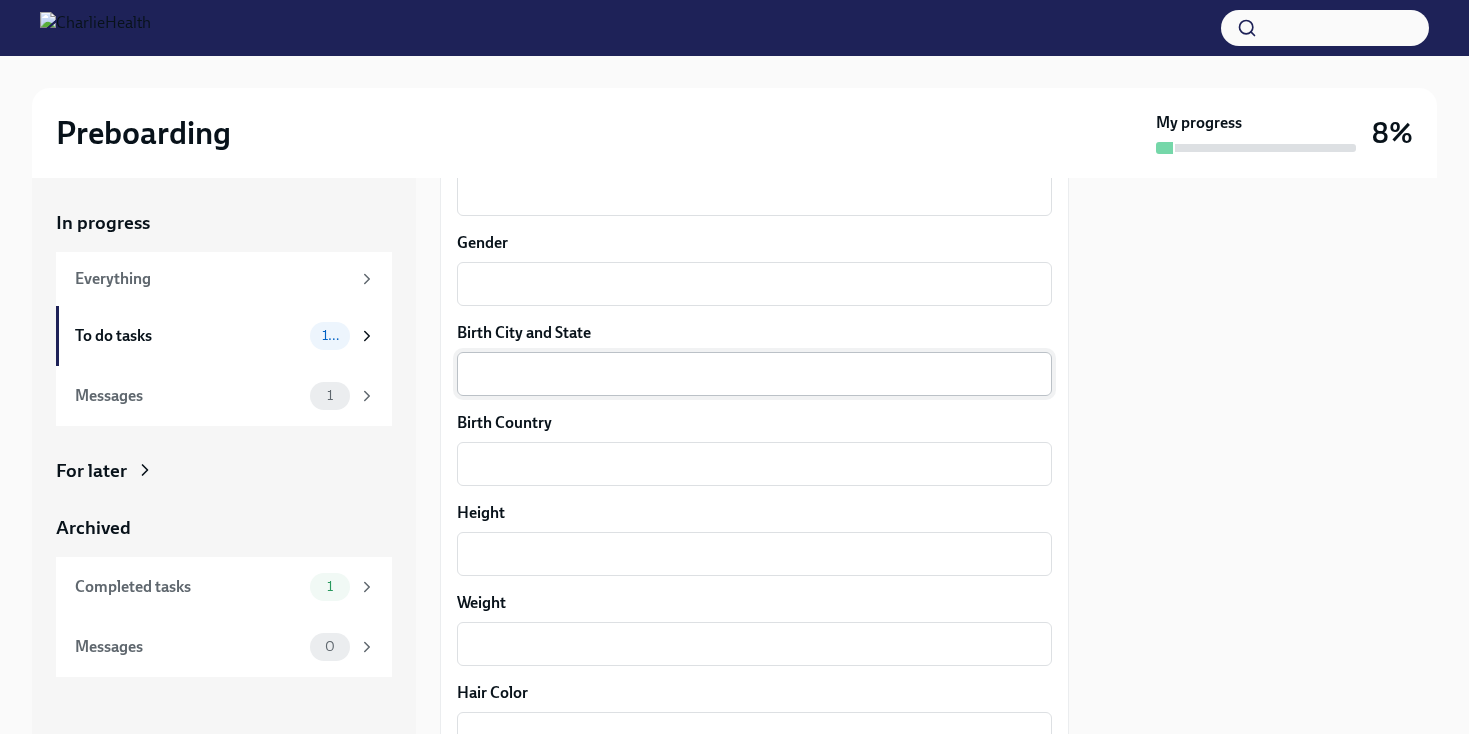 scroll, scrollTop: 1397, scrollLeft: 0, axis: vertical 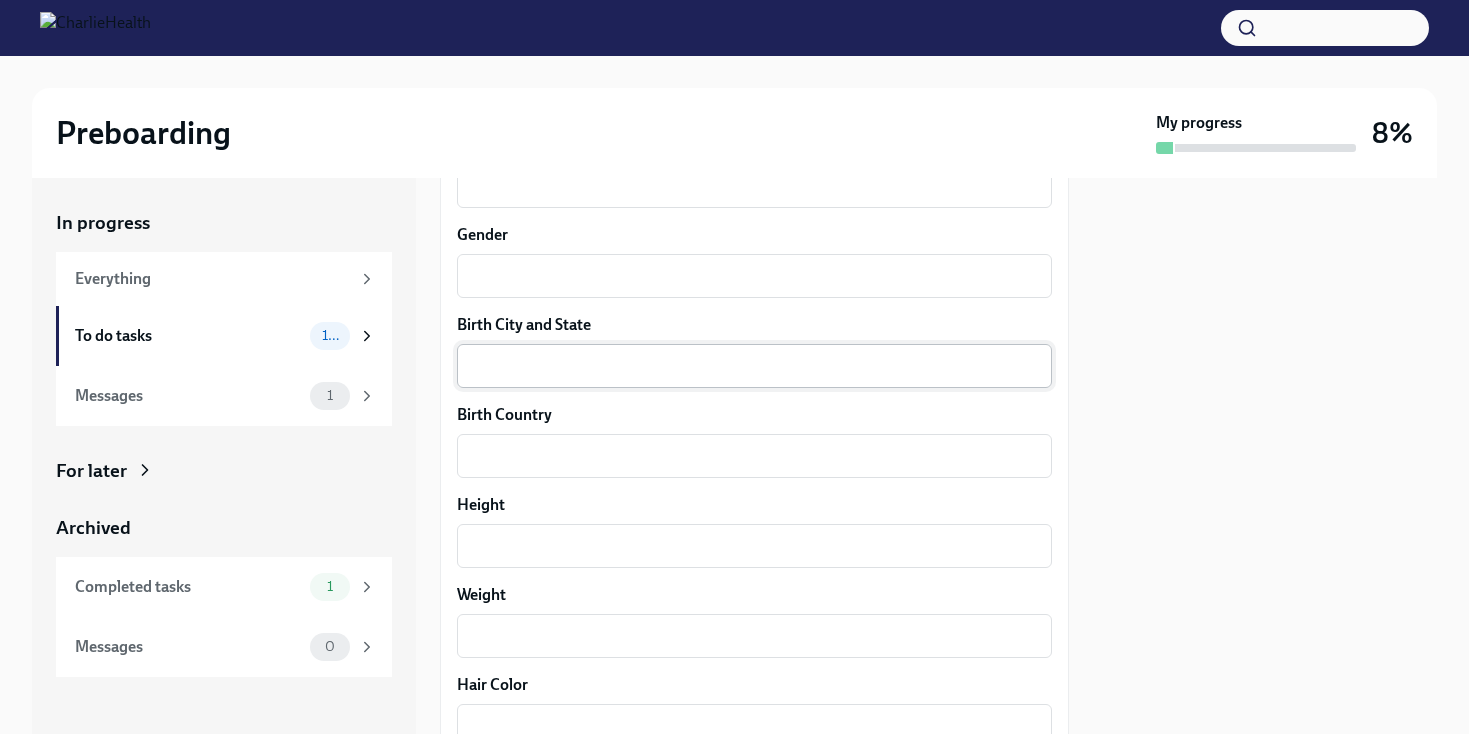 type on "USA" 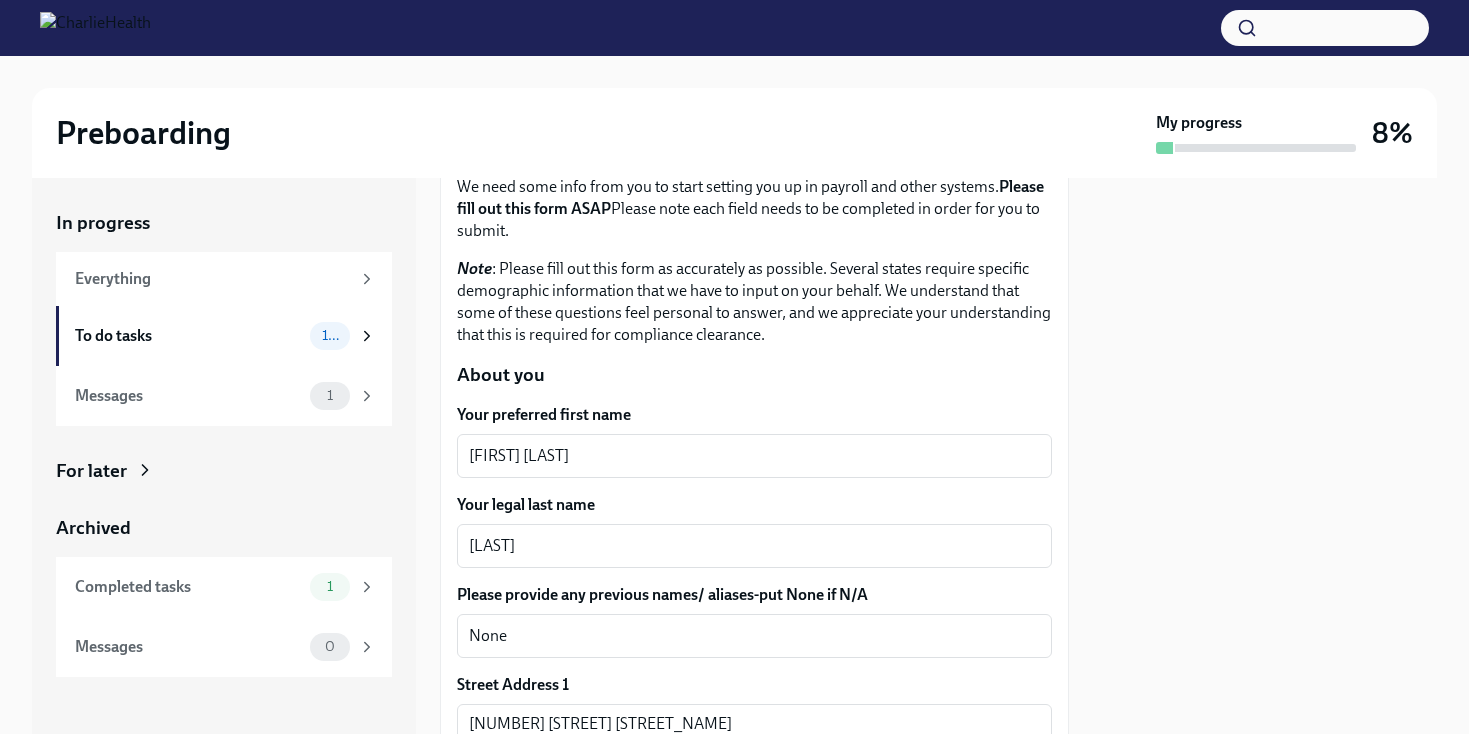 scroll, scrollTop: 138, scrollLeft: 0, axis: vertical 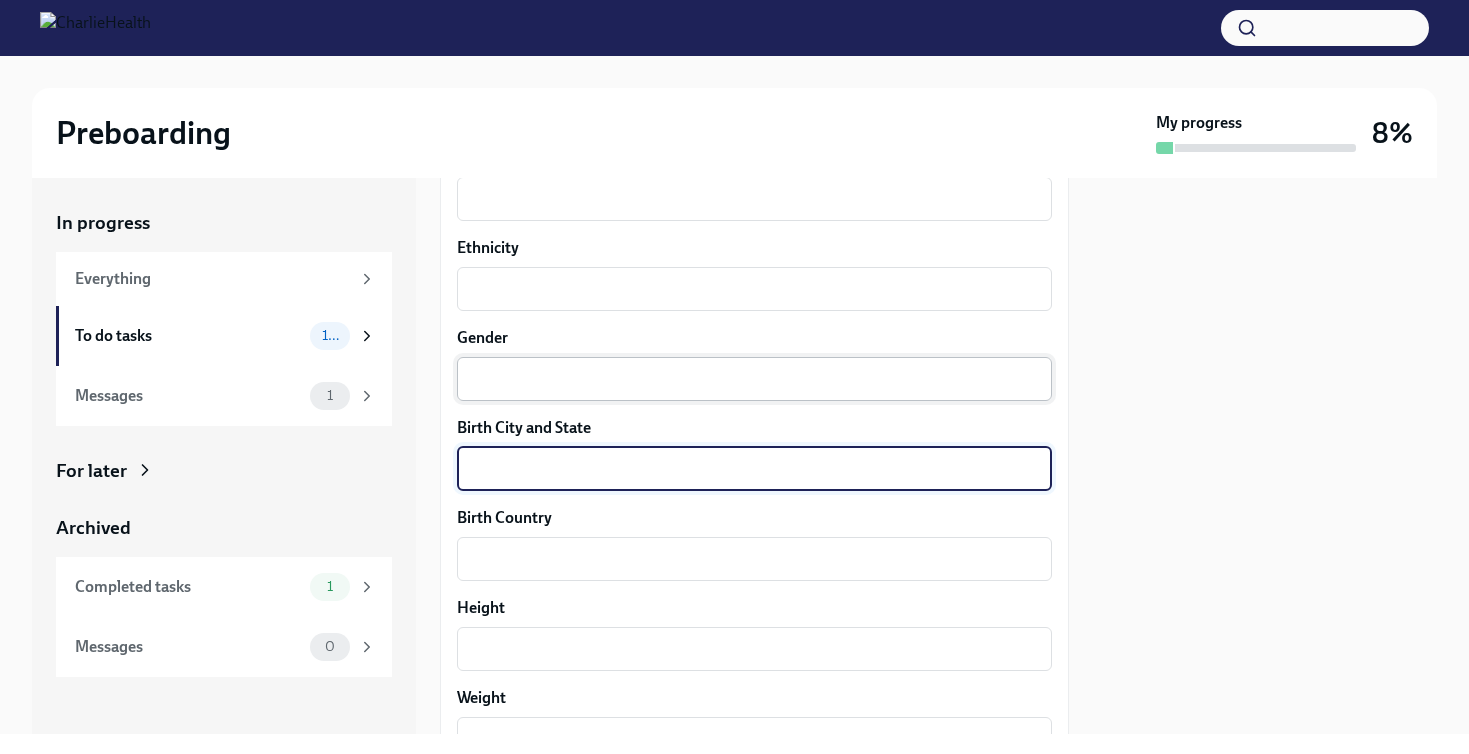 click on "Gender" at bounding box center [754, 379] 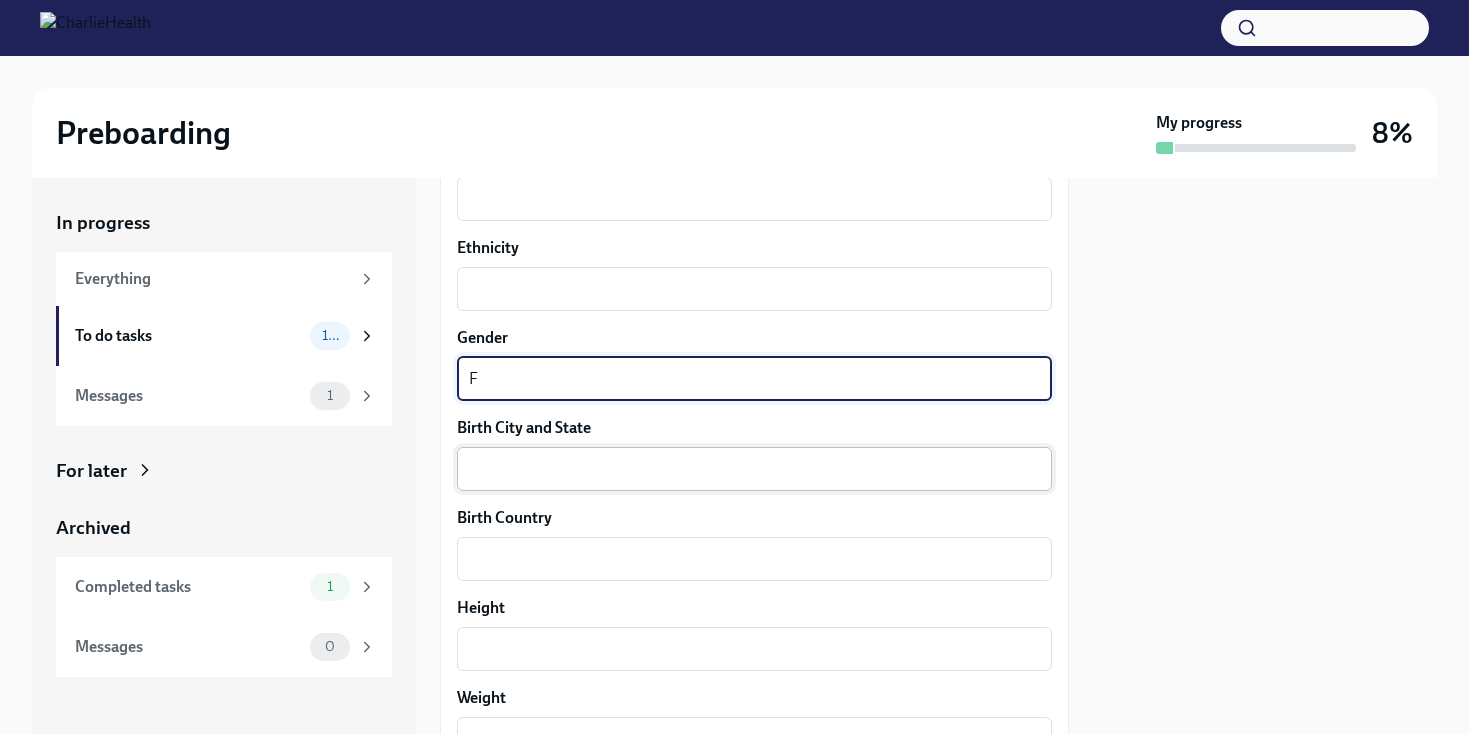 type on "F" 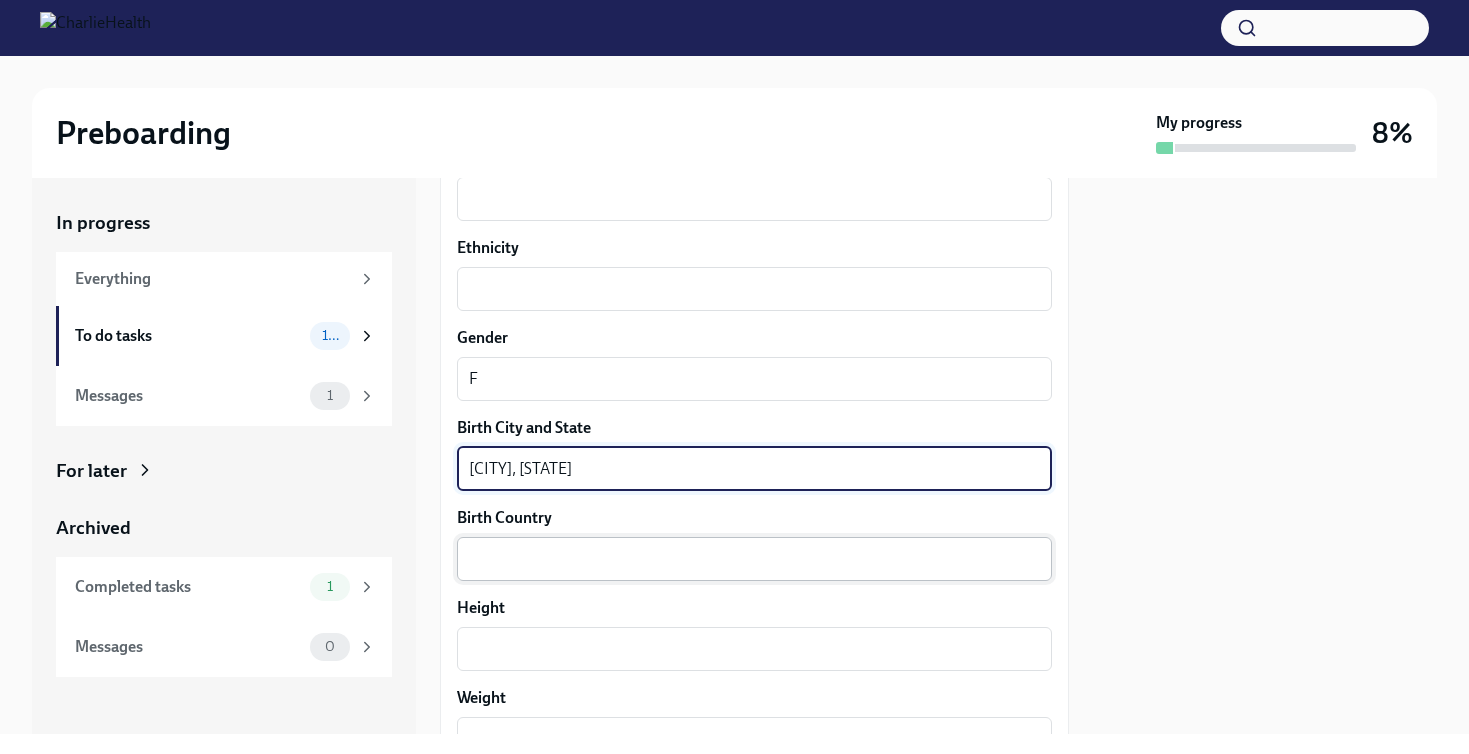 type on "[CITY], [STATE]" 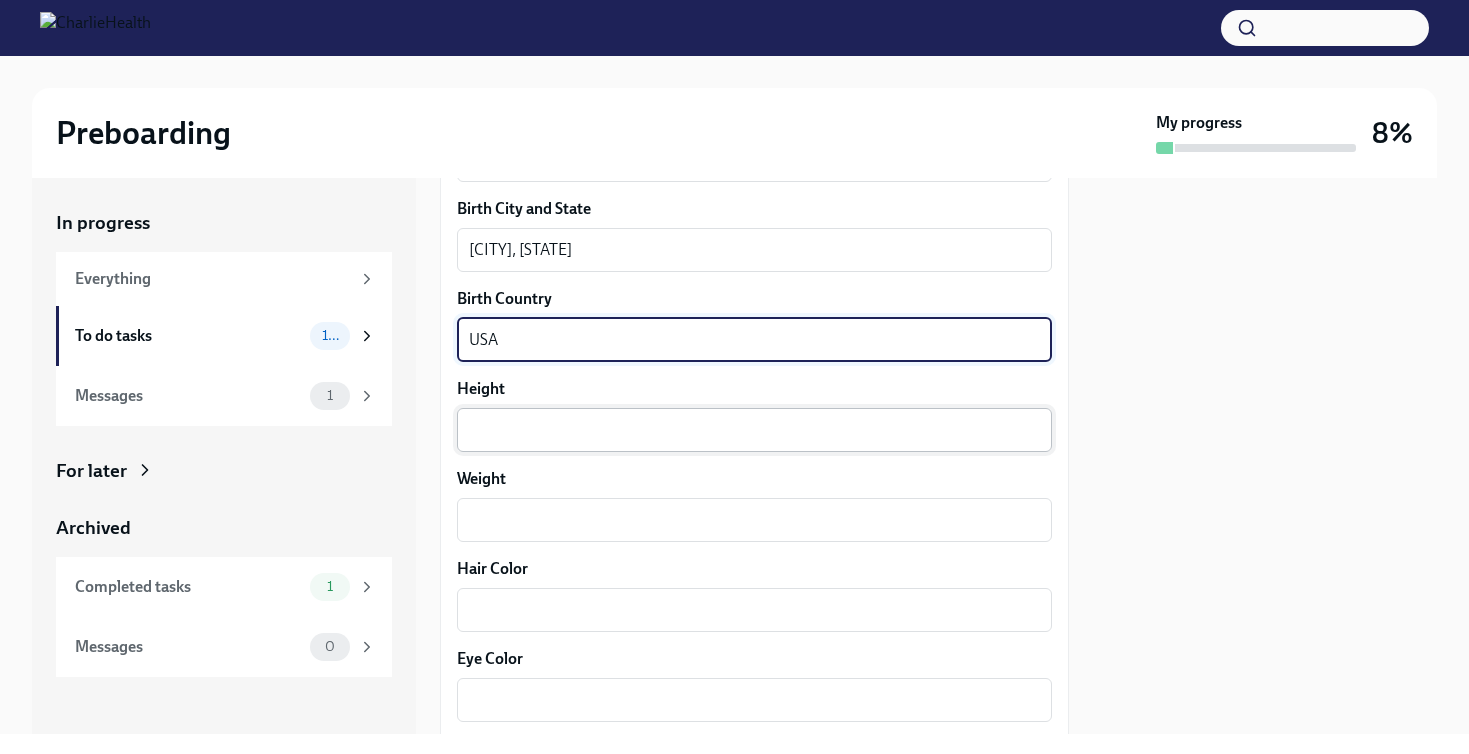 scroll, scrollTop: 1514, scrollLeft: 0, axis: vertical 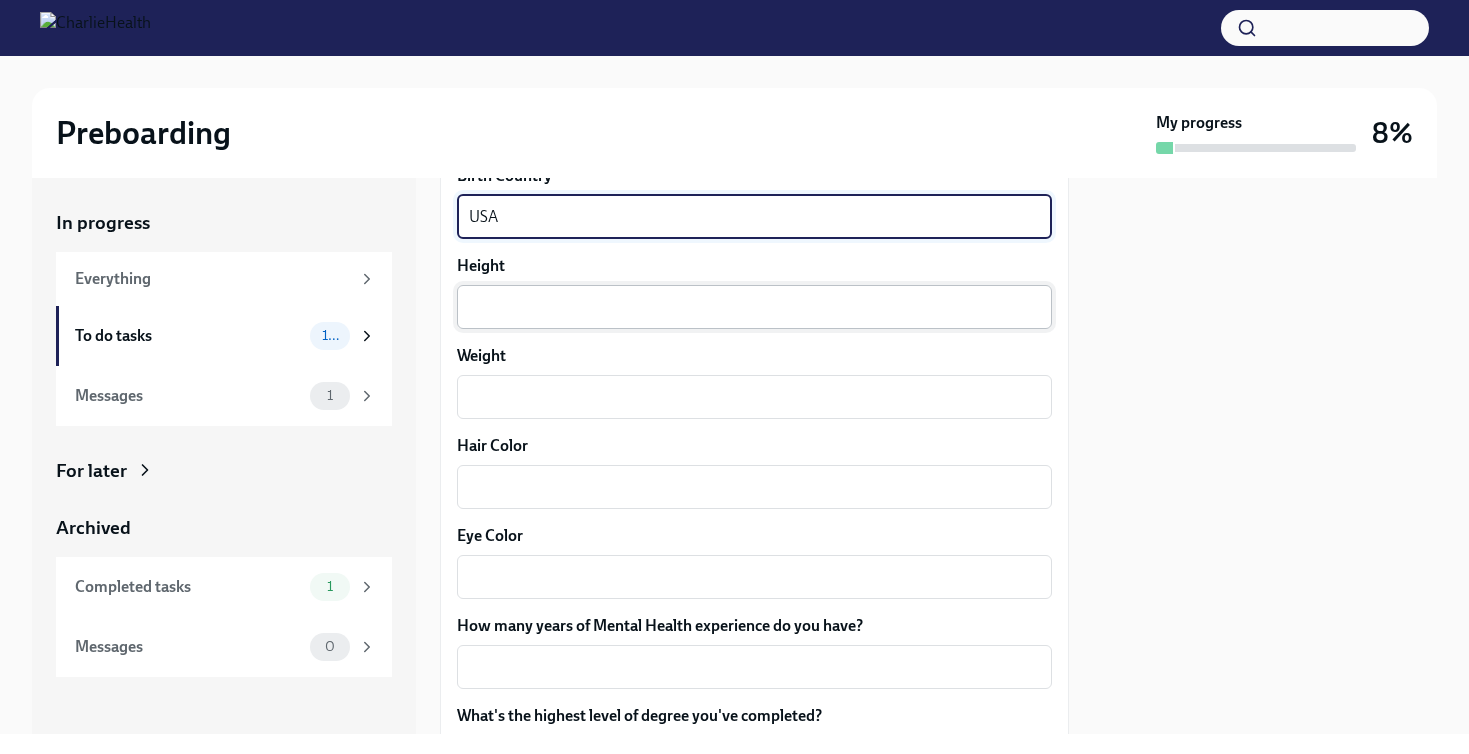 type on "USA" 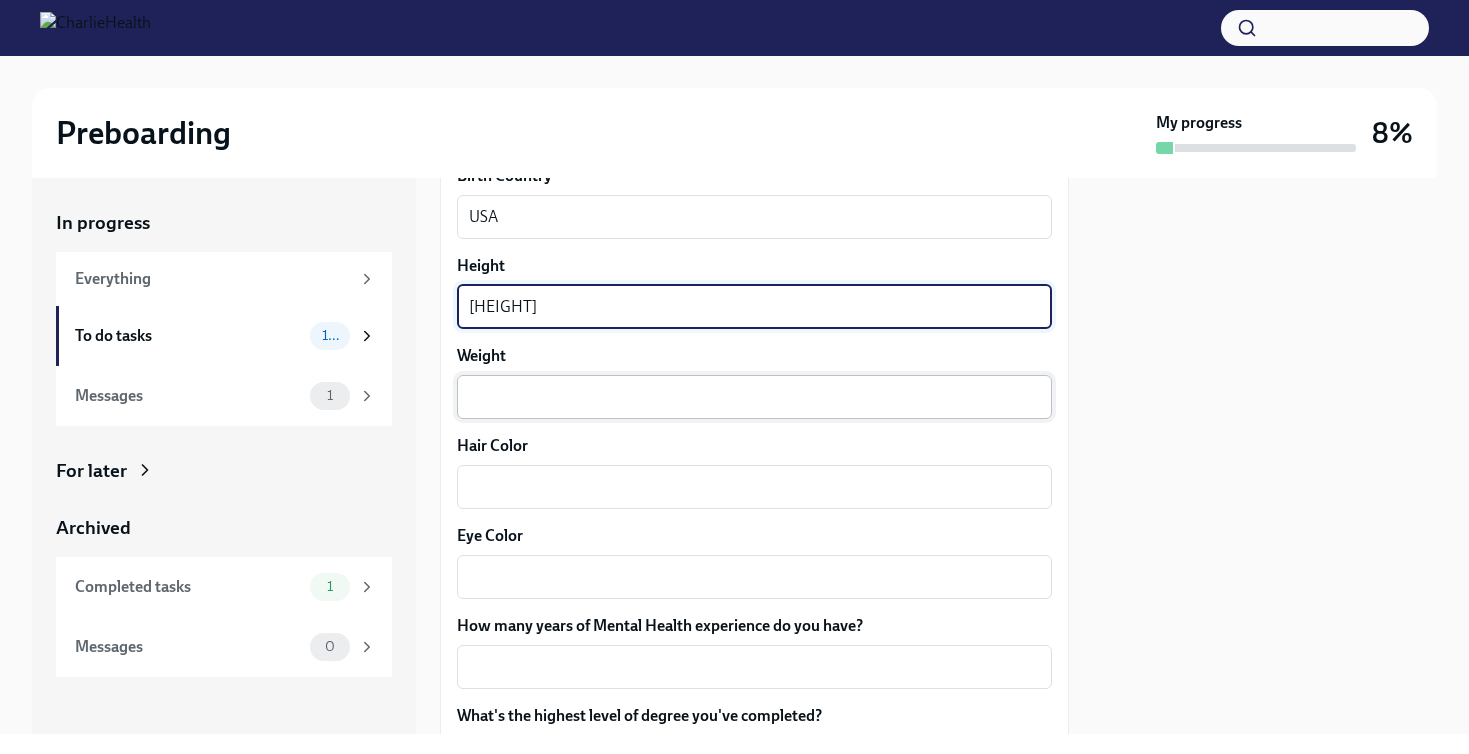 type on "[HEIGHT]" 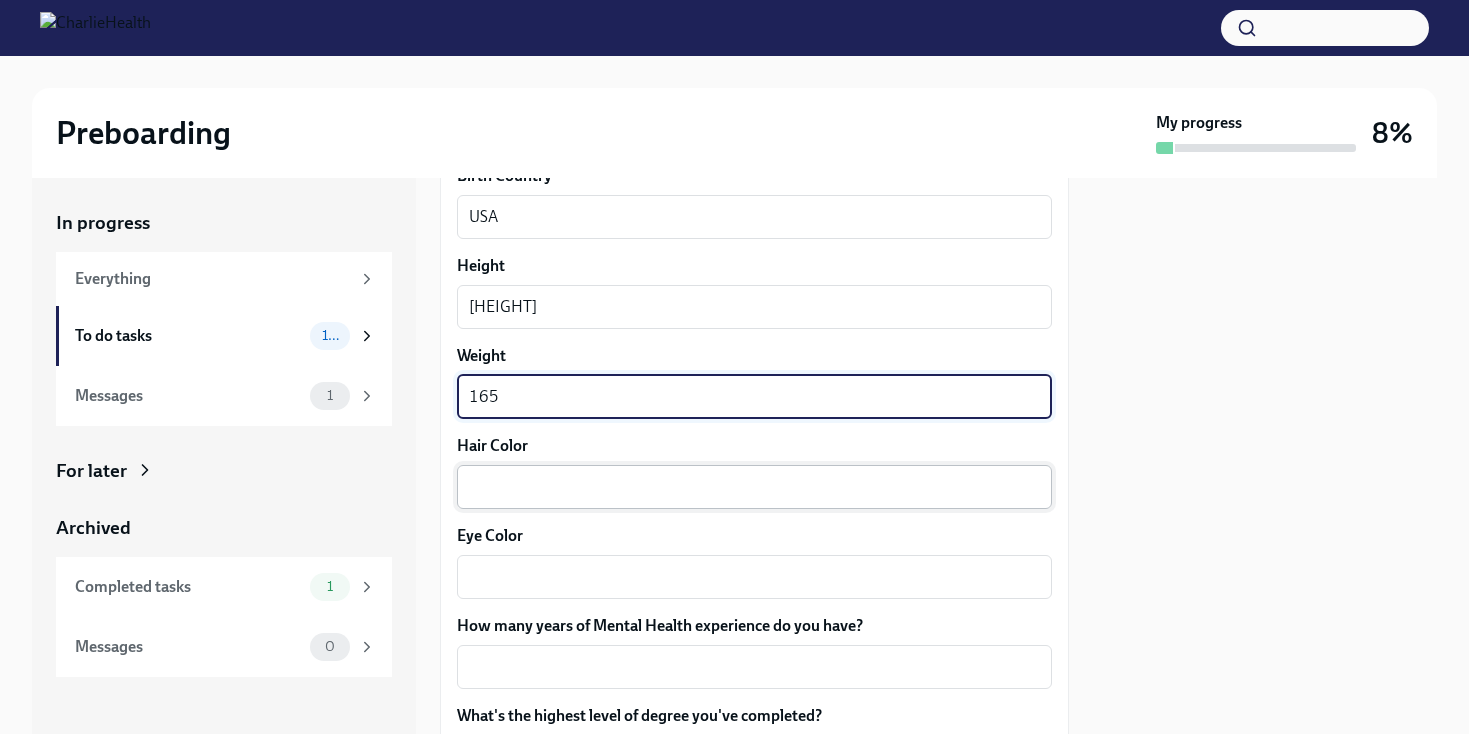 type on "165" 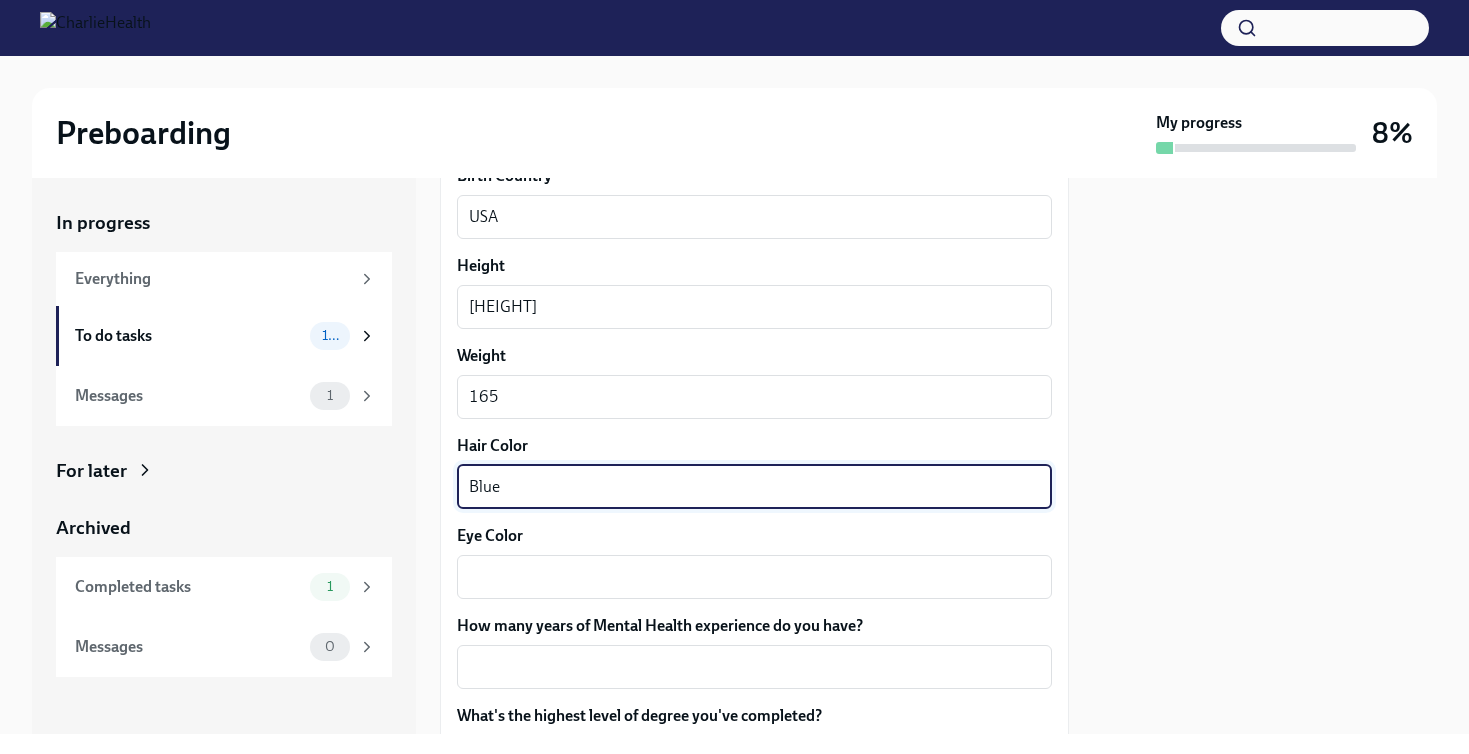 drag, startPoint x: 551, startPoint y: 497, endPoint x: 456, endPoint y: 496, distance: 95.005264 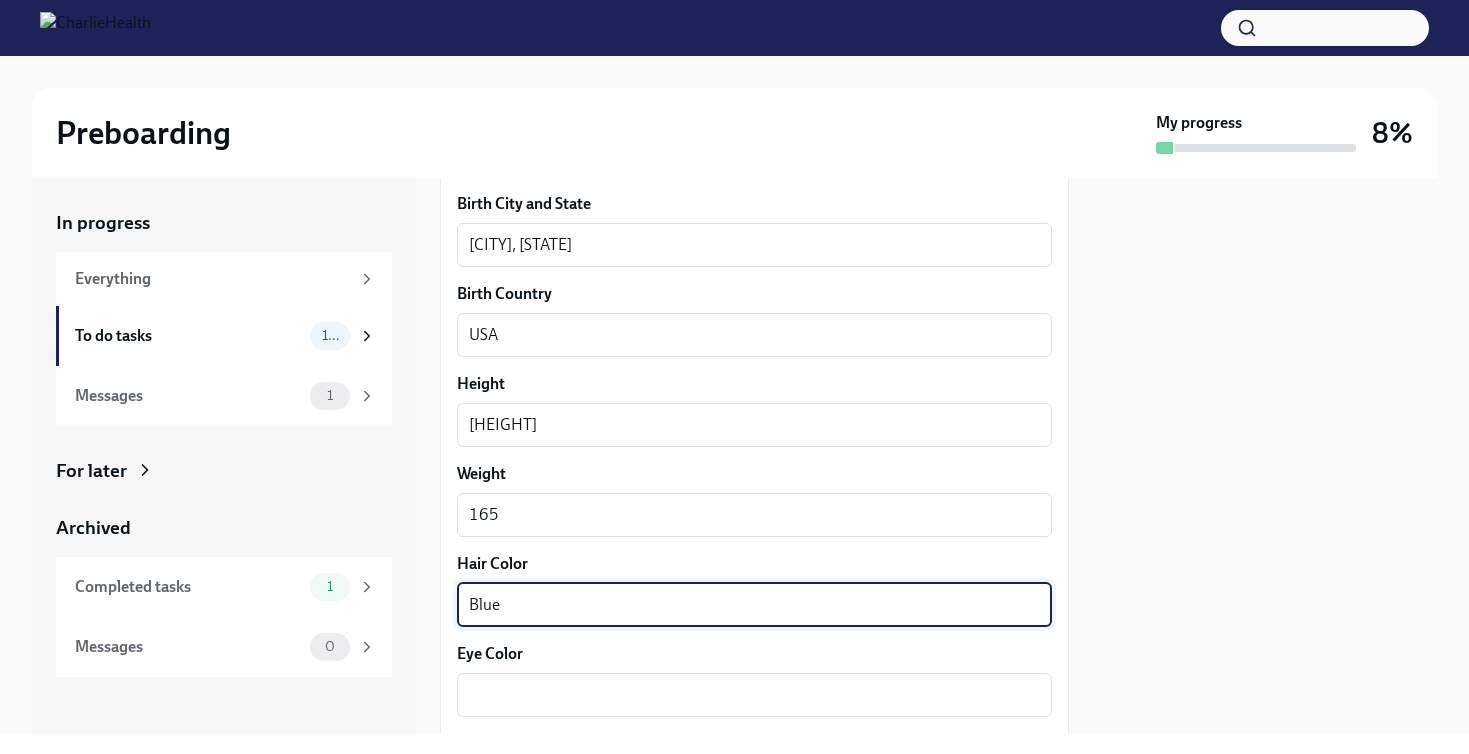 scroll, scrollTop: 1518, scrollLeft: 0, axis: vertical 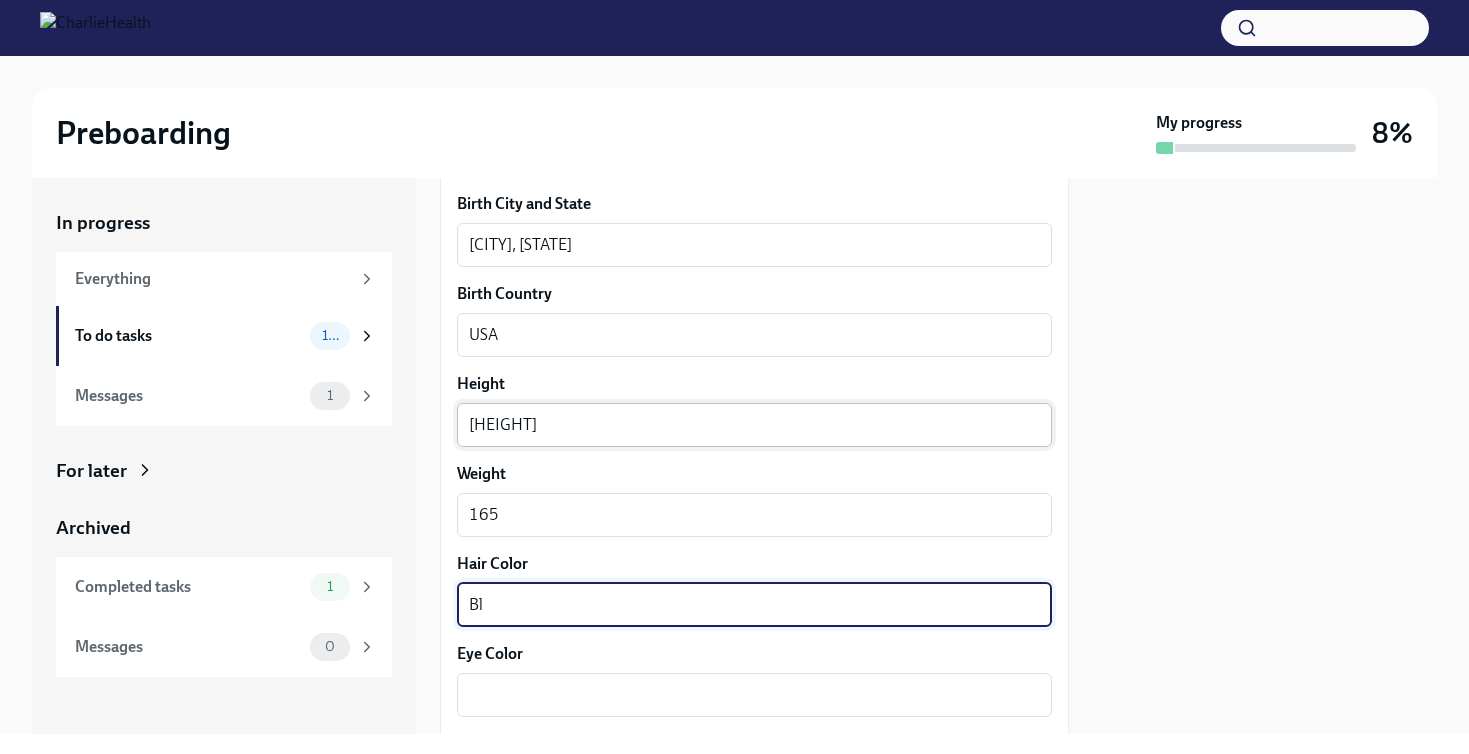 type on "B" 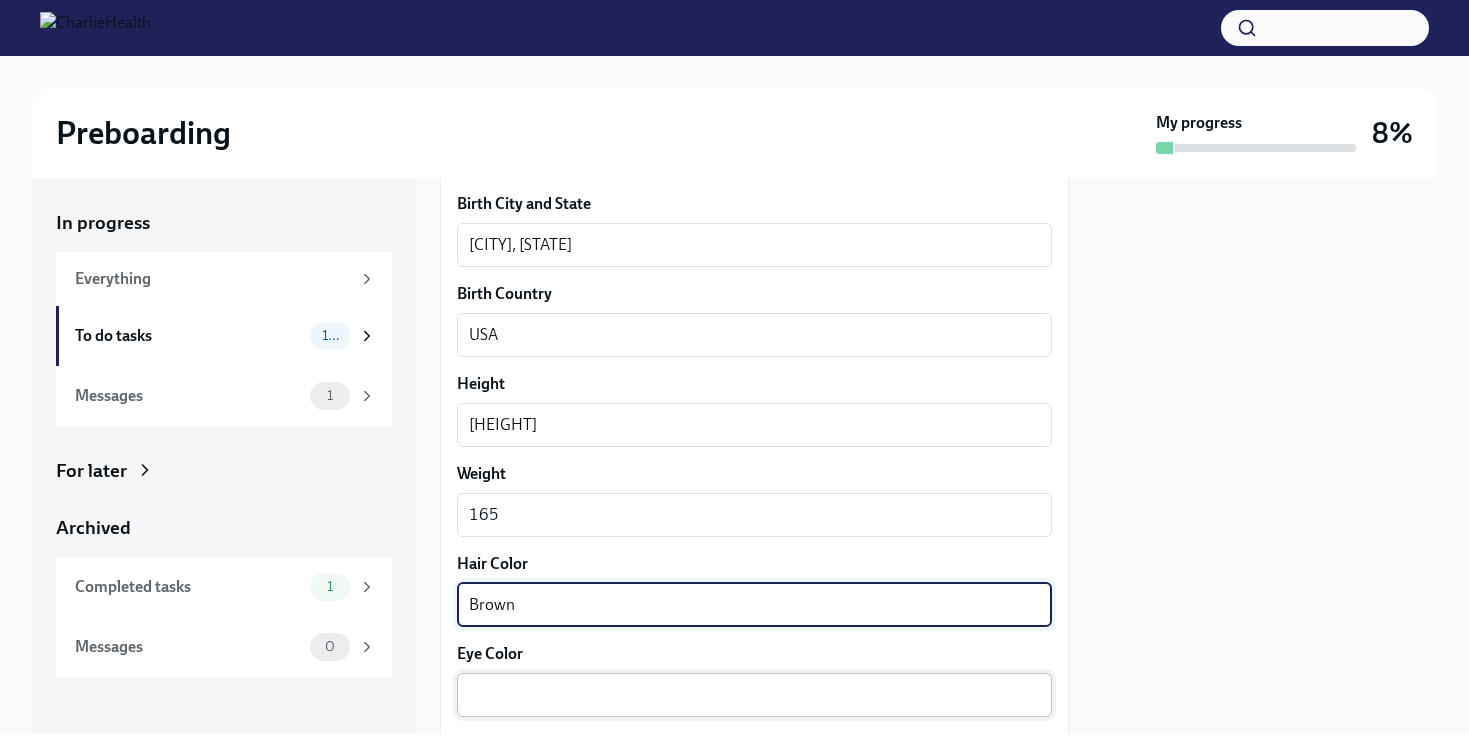 type on "Brown" 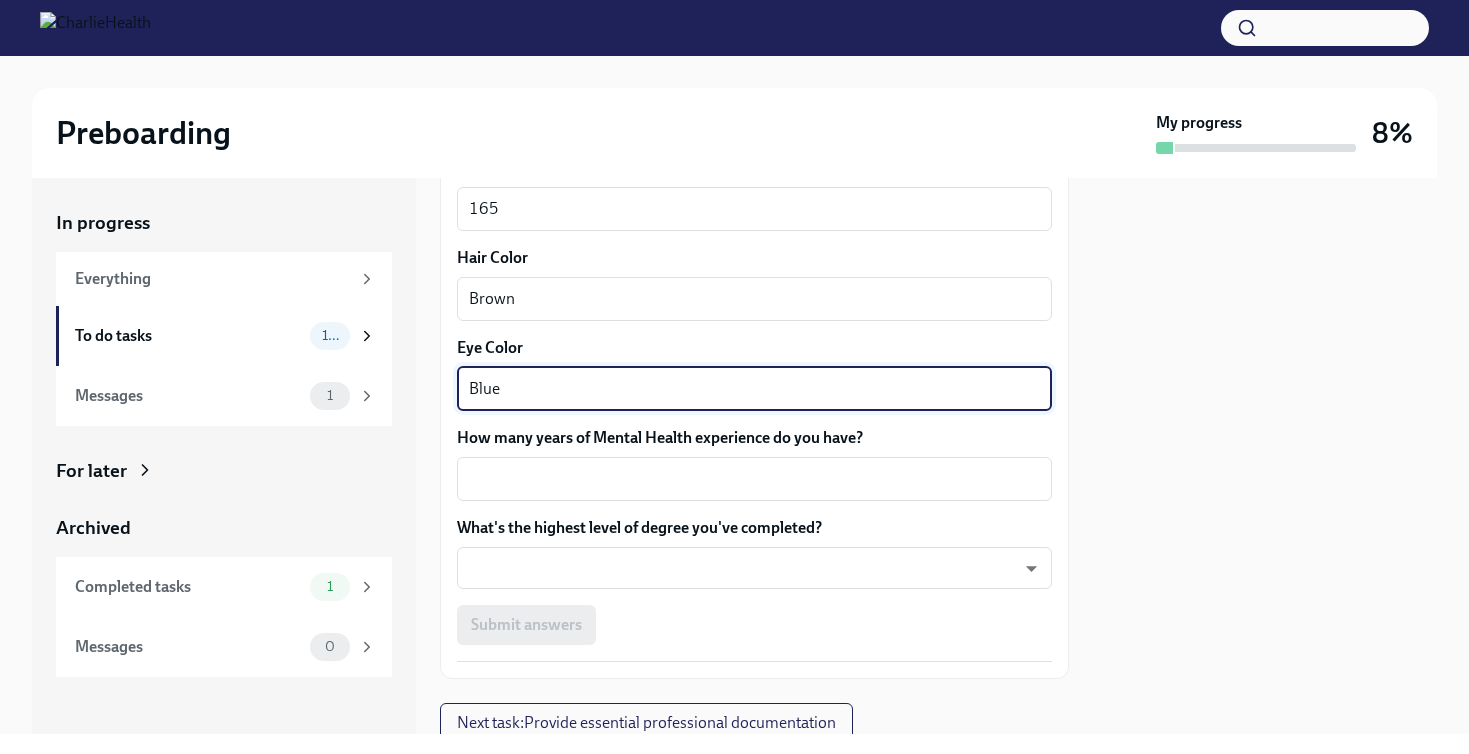 scroll, scrollTop: 1867, scrollLeft: 0, axis: vertical 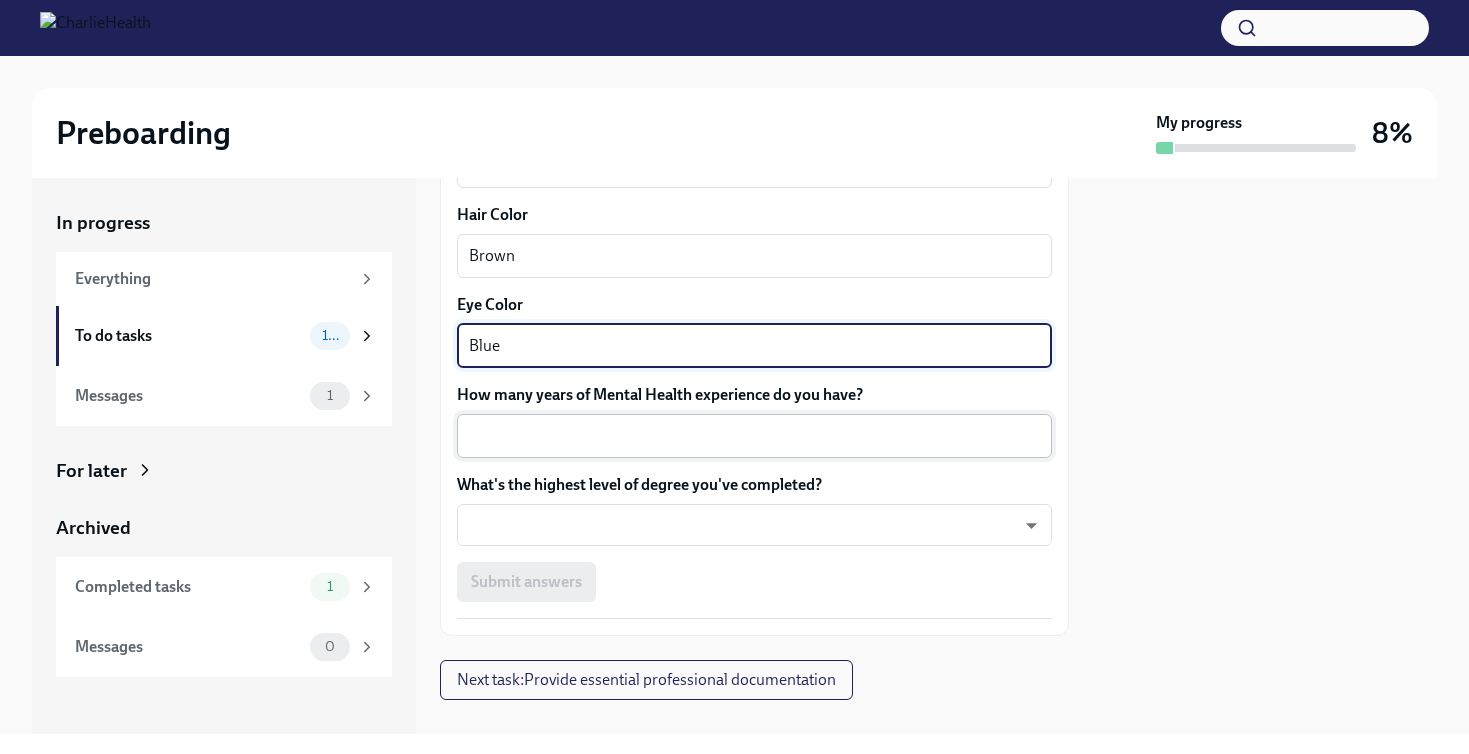 type on "Blue" 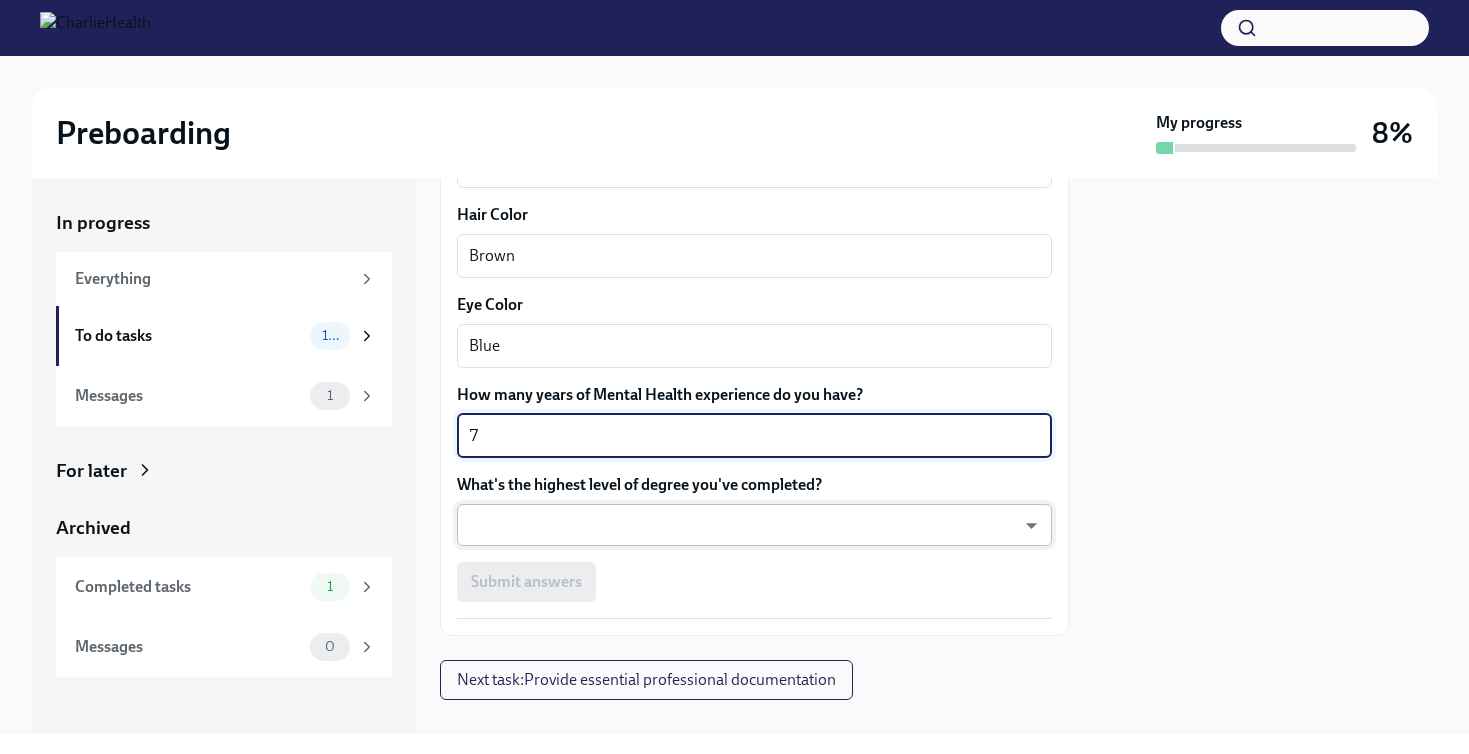 type on "7" 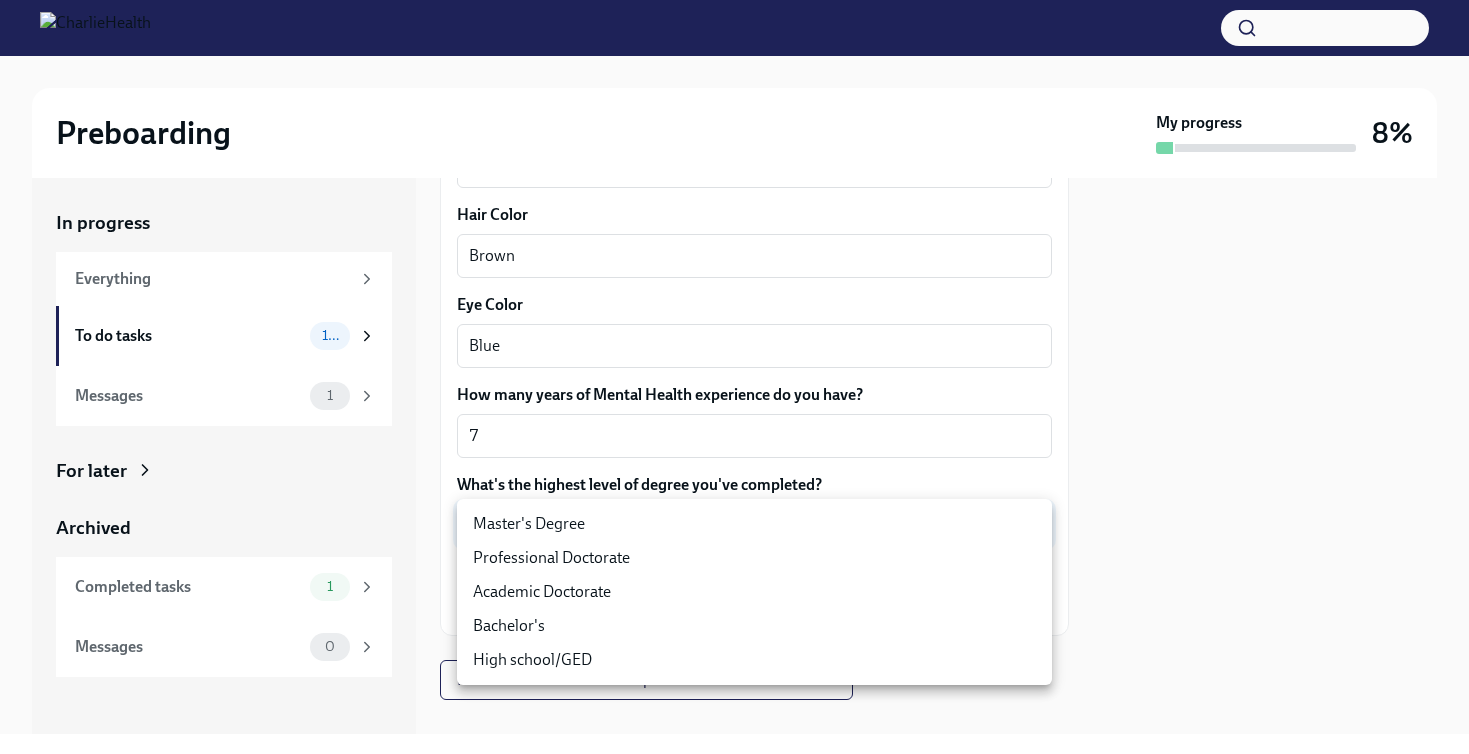 click on "Bachelor's" at bounding box center [754, 626] 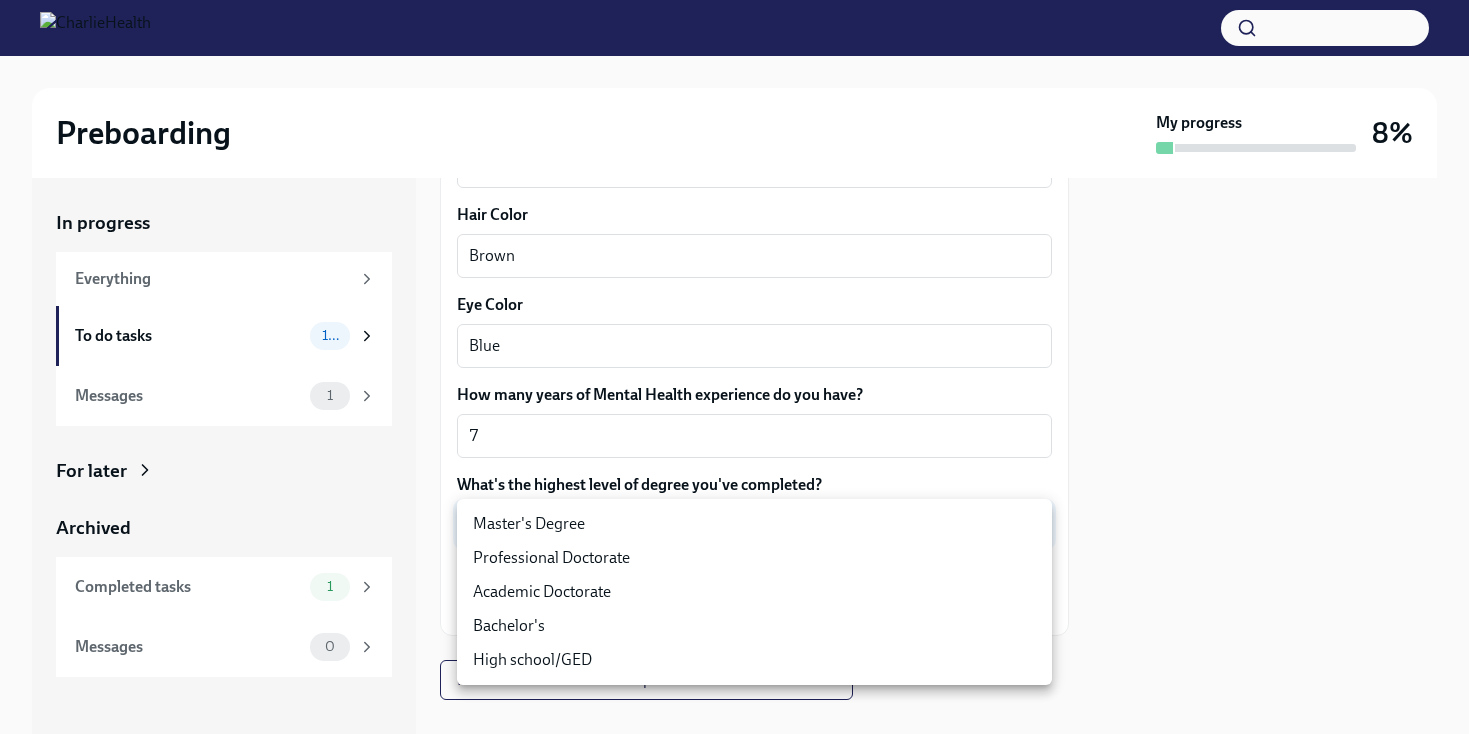 type on "oQxEXK86X" 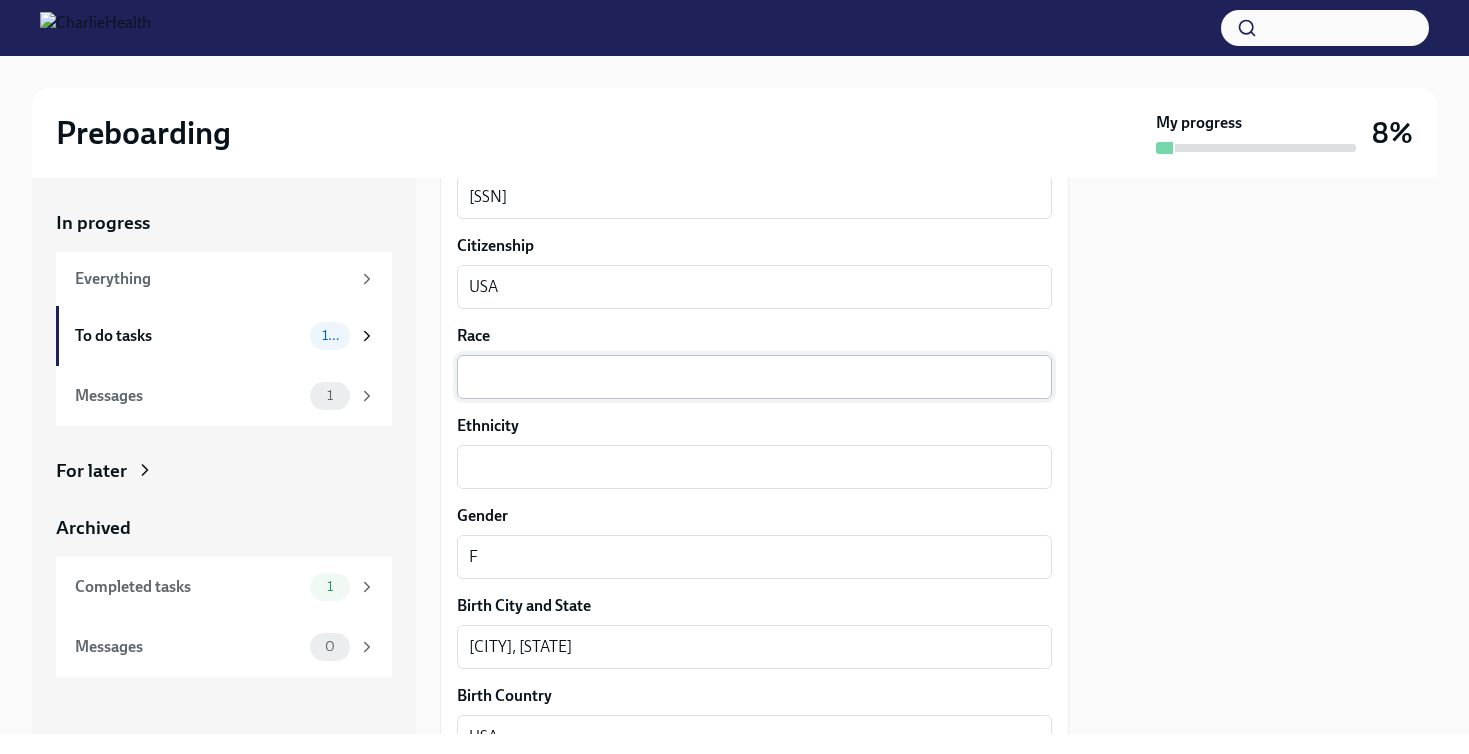 scroll, scrollTop: 1145, scrollLeft: 0, axis: vertical 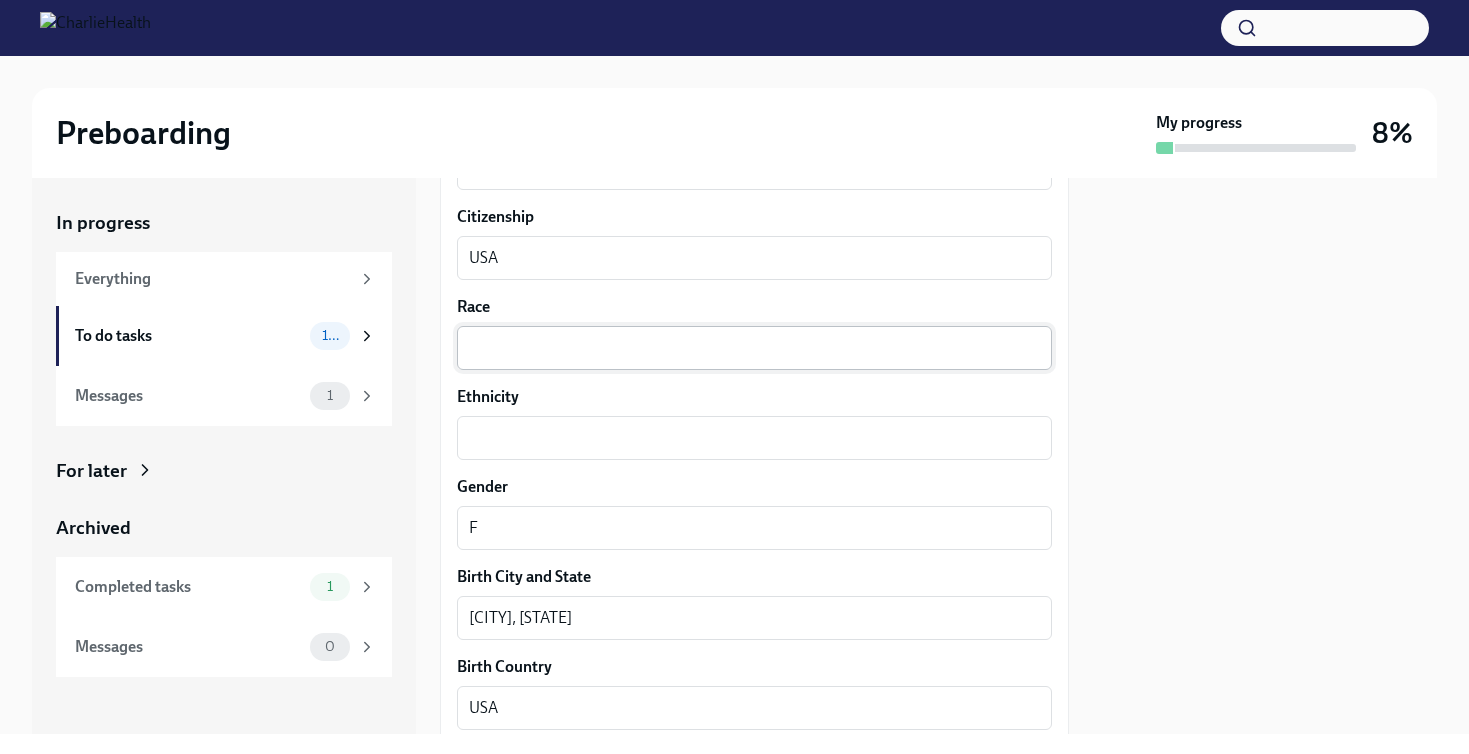 click on "Race" at bounding box center (754, 348) 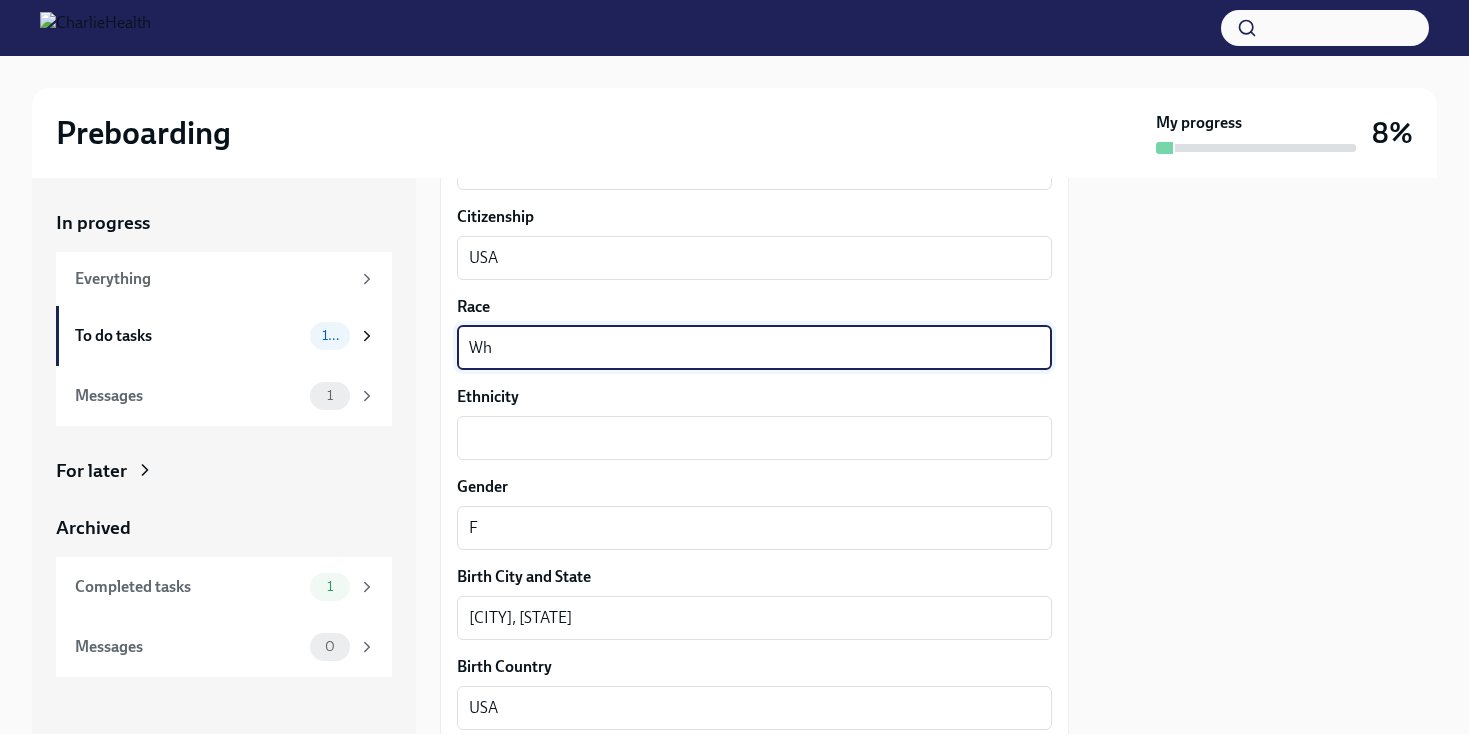 type on "W" 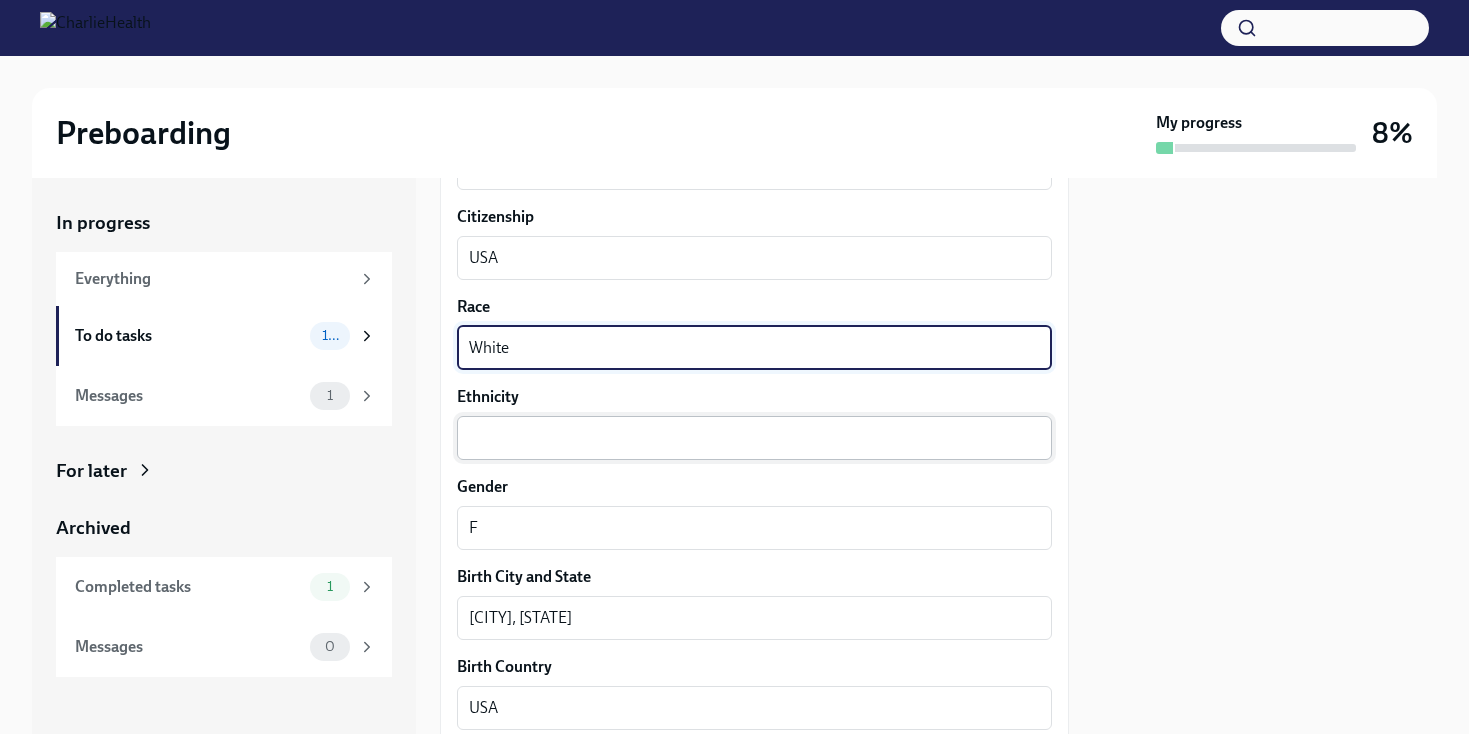type on "White" 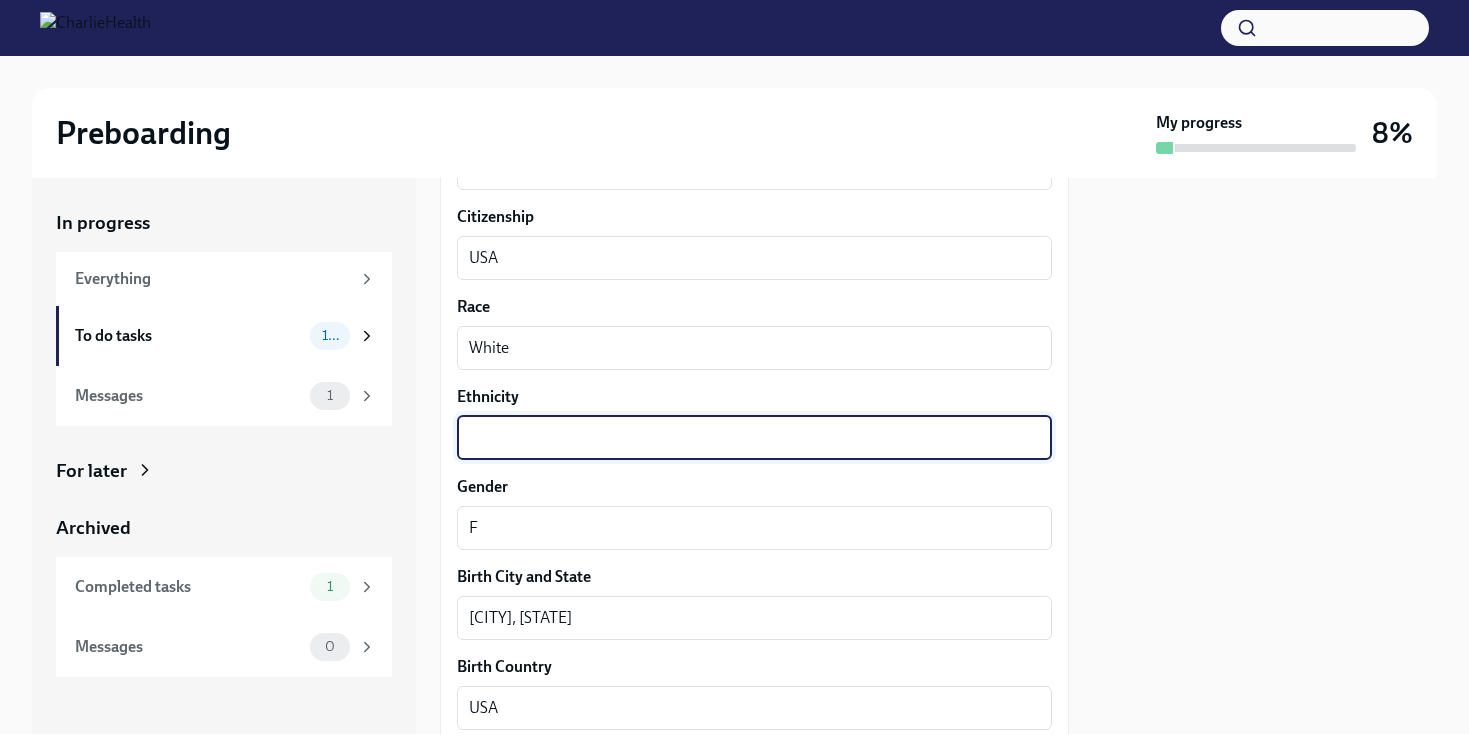 click on "Ethnicity" at bounding box center [754, 438] 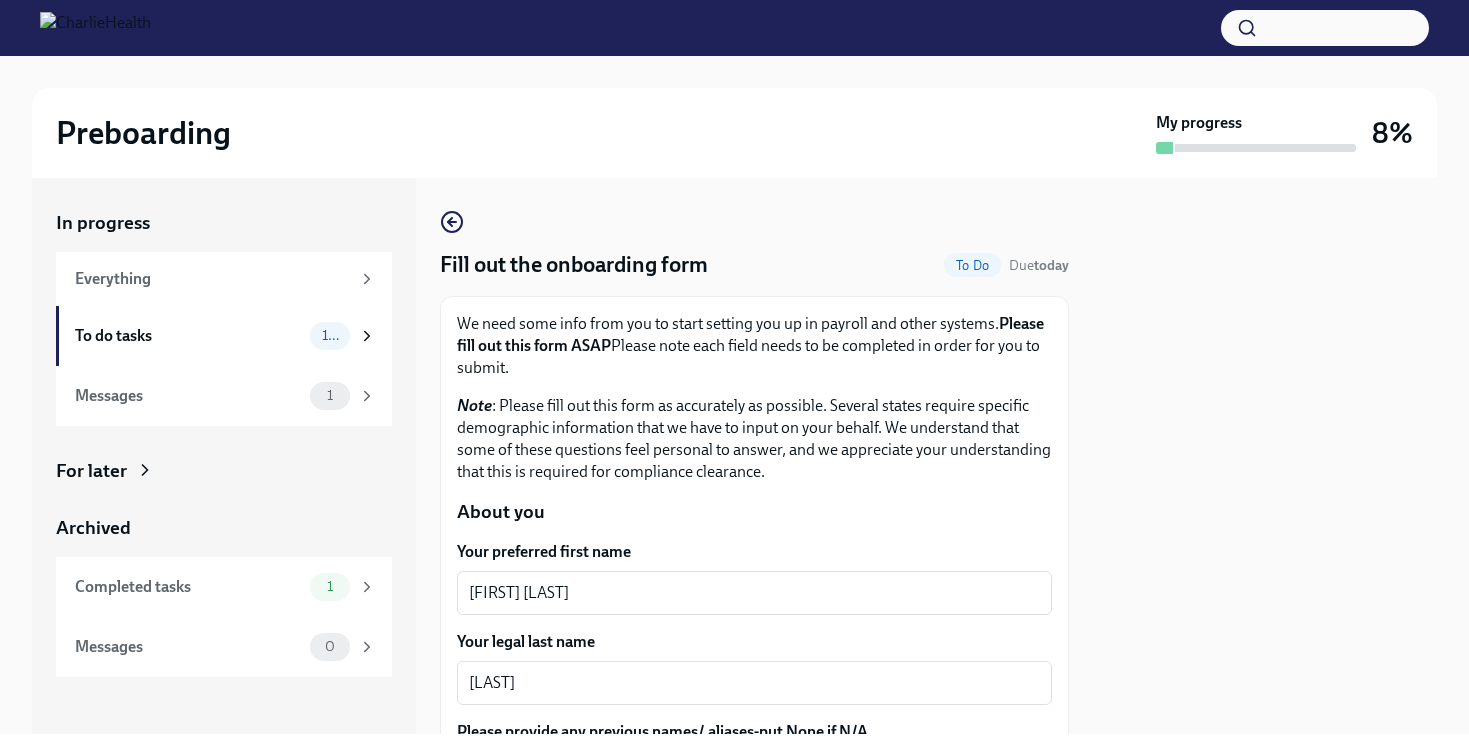 scroll, scrollTop: 0, scrollLeft: 0, axis: both 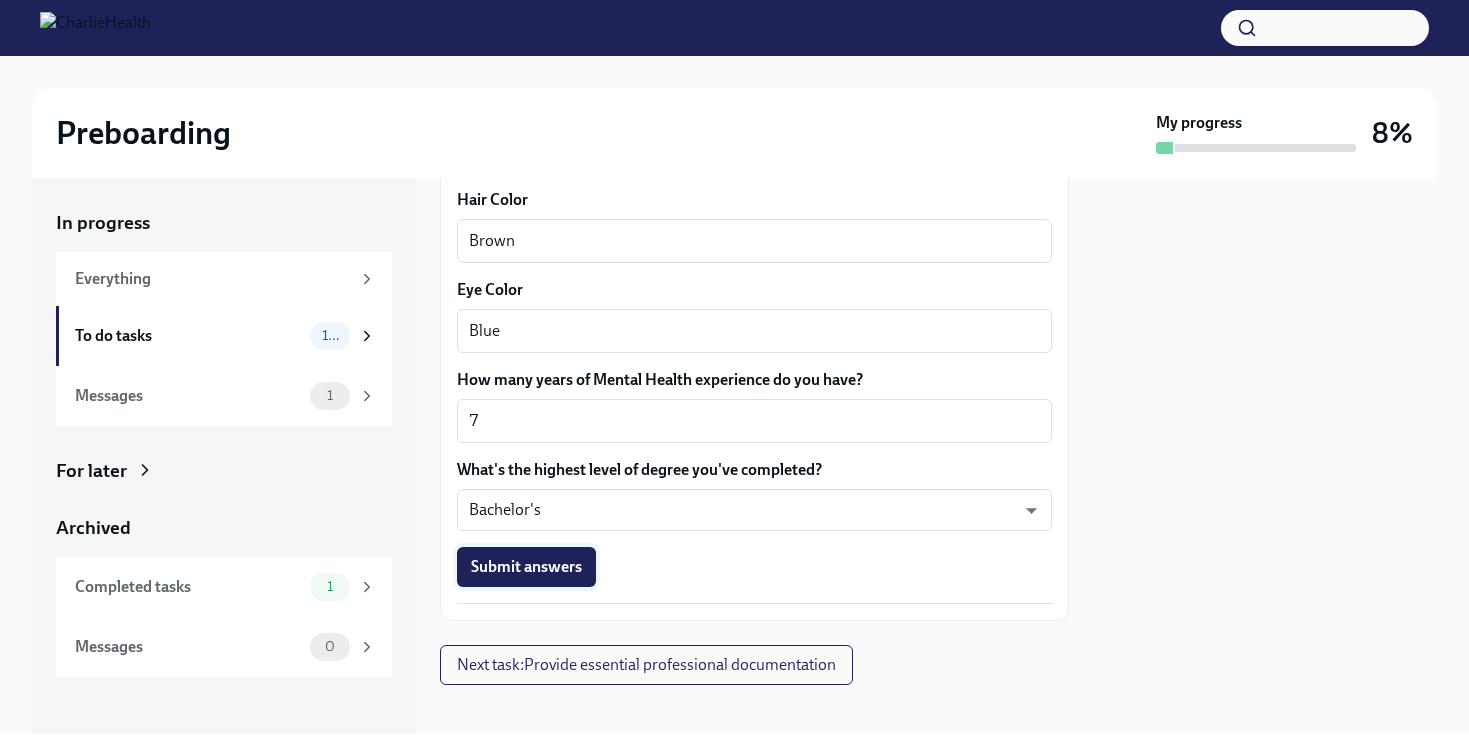 type on "White" 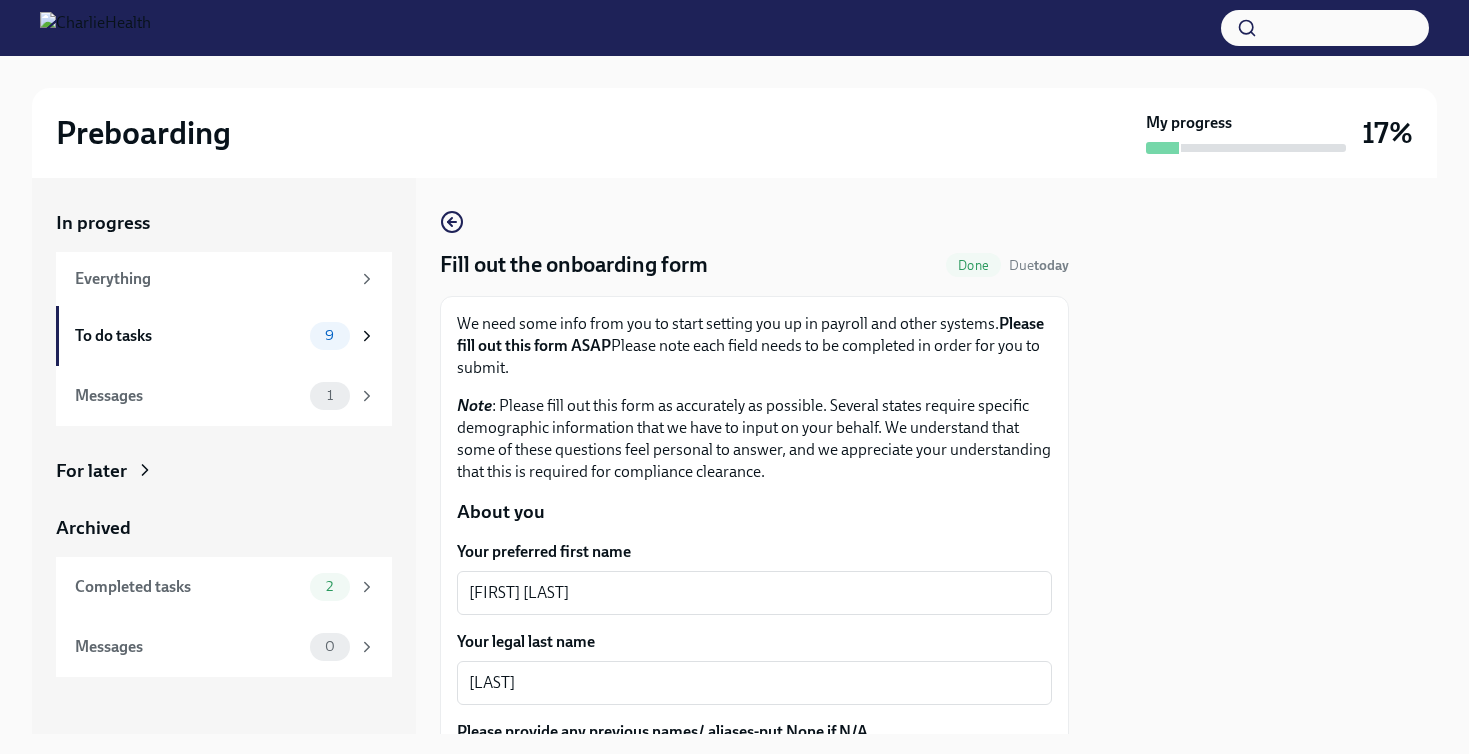 scroll, scrollTop: 0, scrollLeft: 0, axis: both 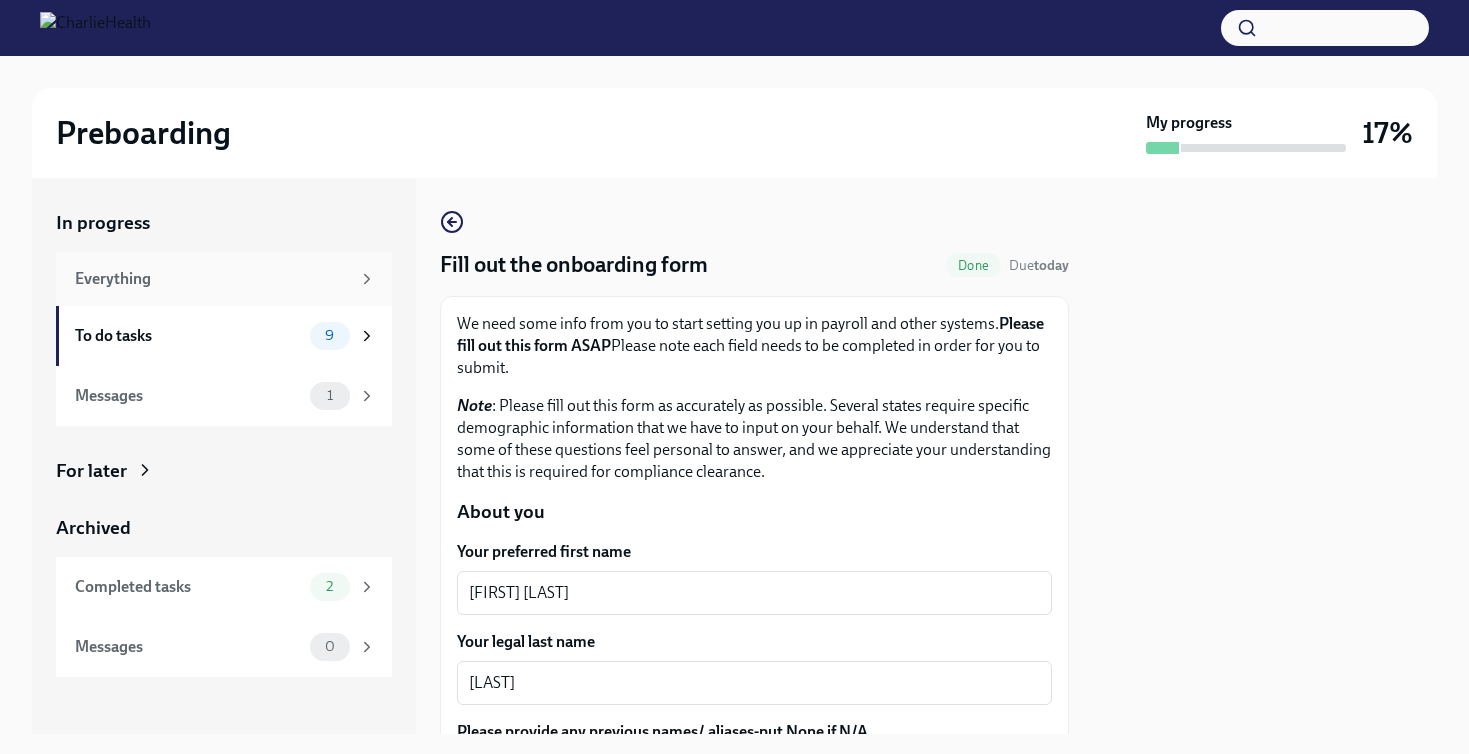 click on "Everything" at bounding box center (212, 279) 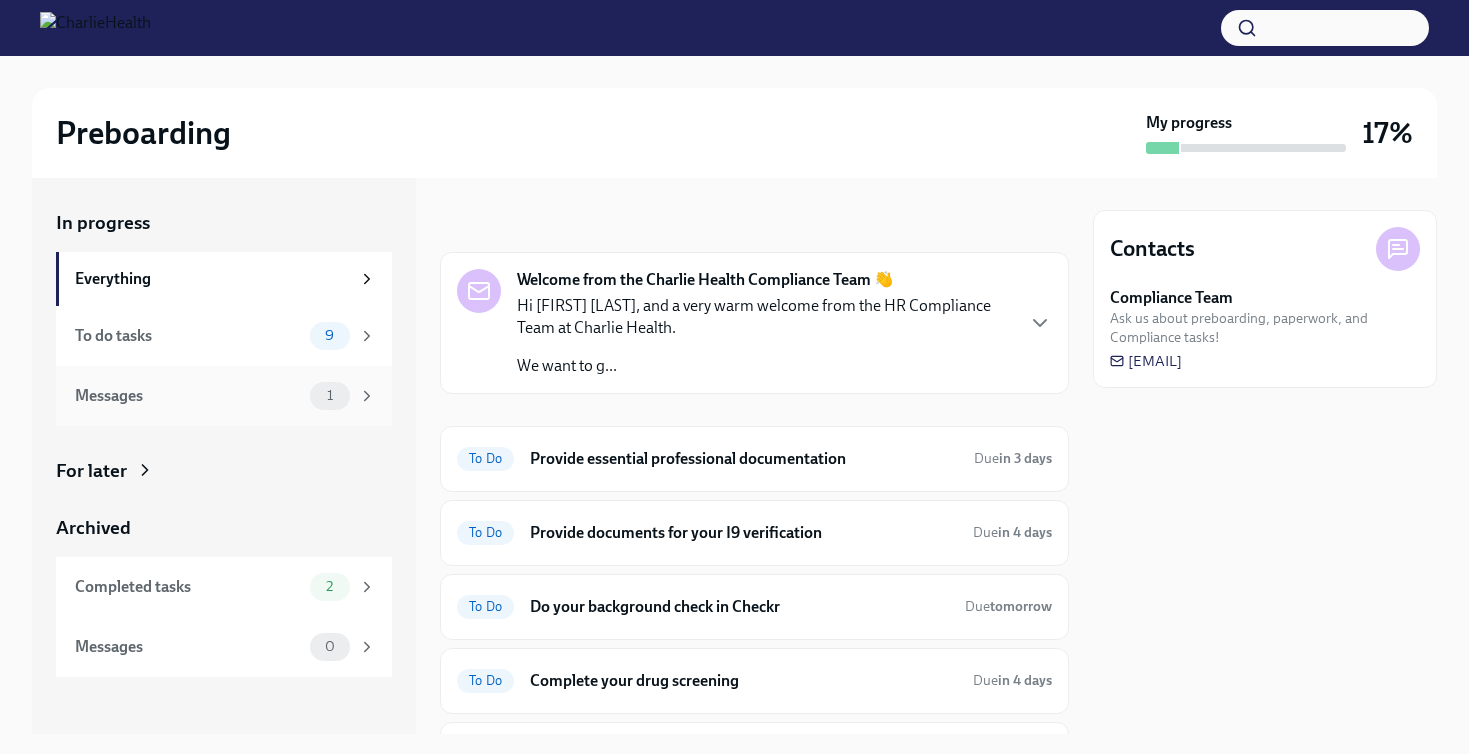 click on "Messages 1" at bounding box center (225, 396) 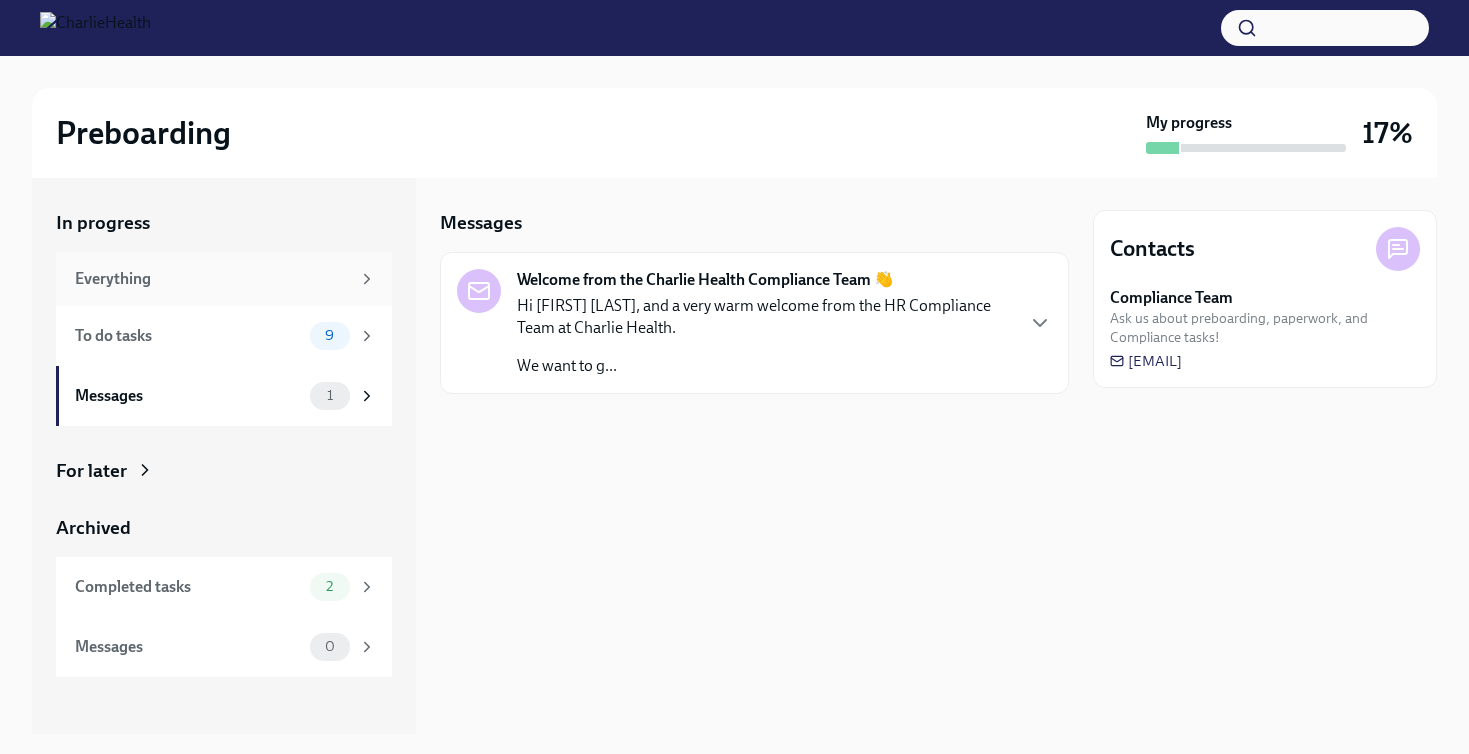 click on "Everything" at bounding box center [212, 279] 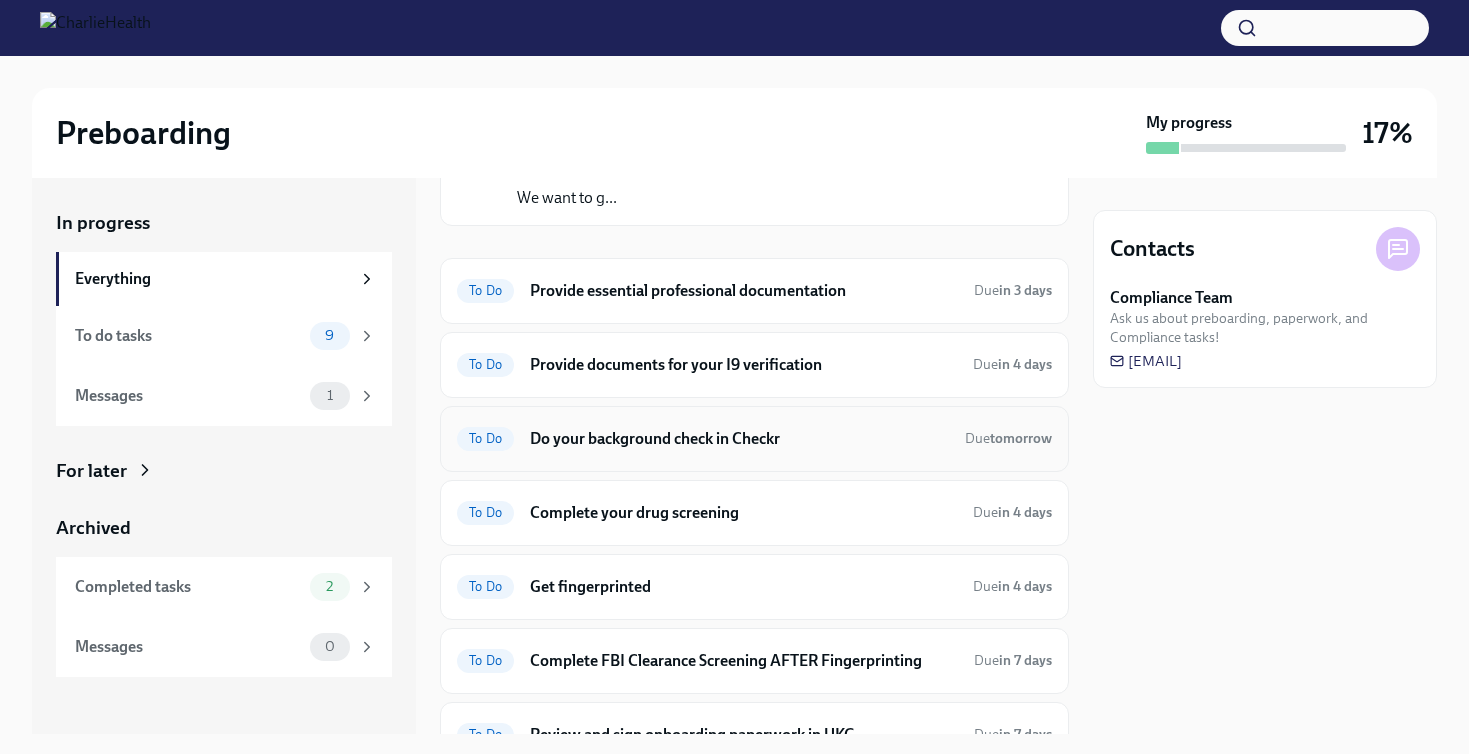 scroll, scrollTop: 159, scrollLeft: 0, axis: vertical 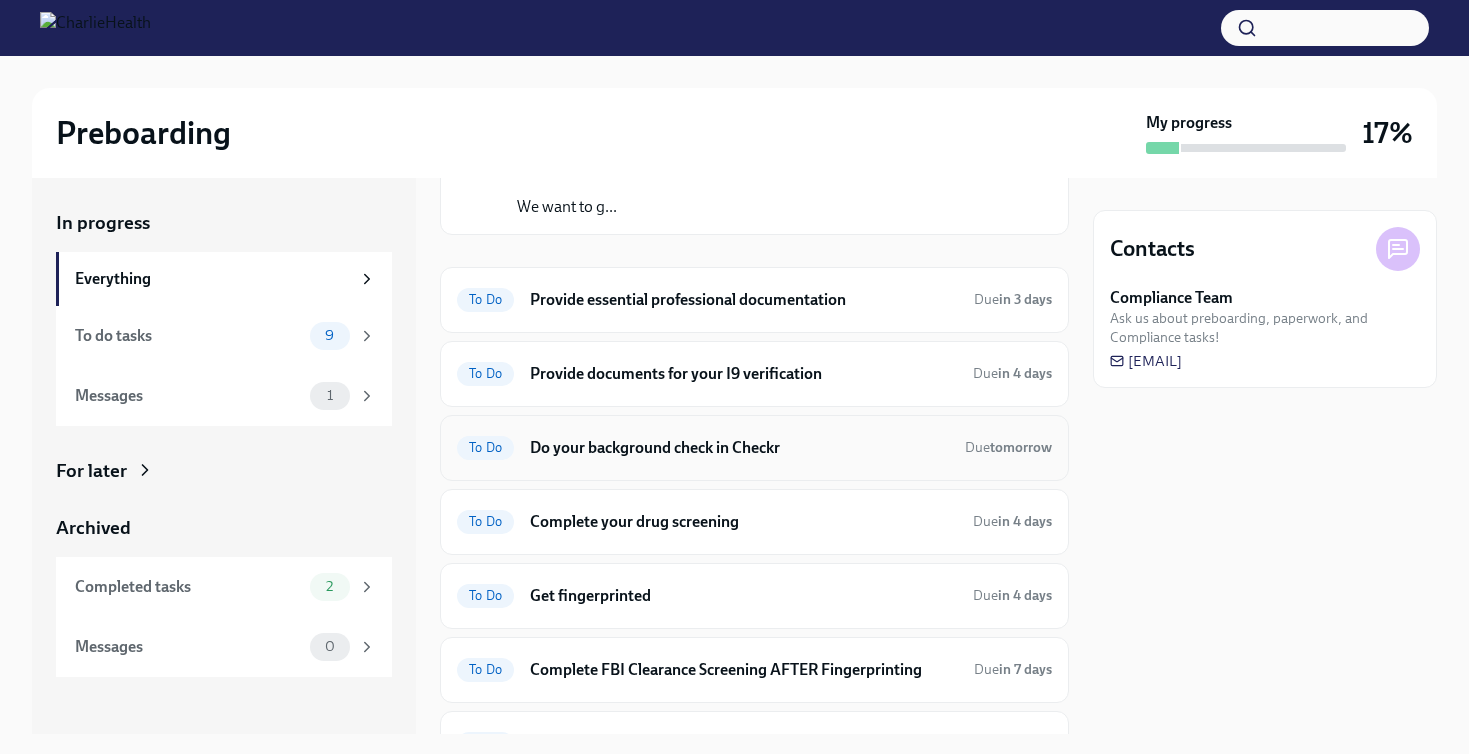 click on "Do your background check in Checkr" at bounding box center (739, 448) 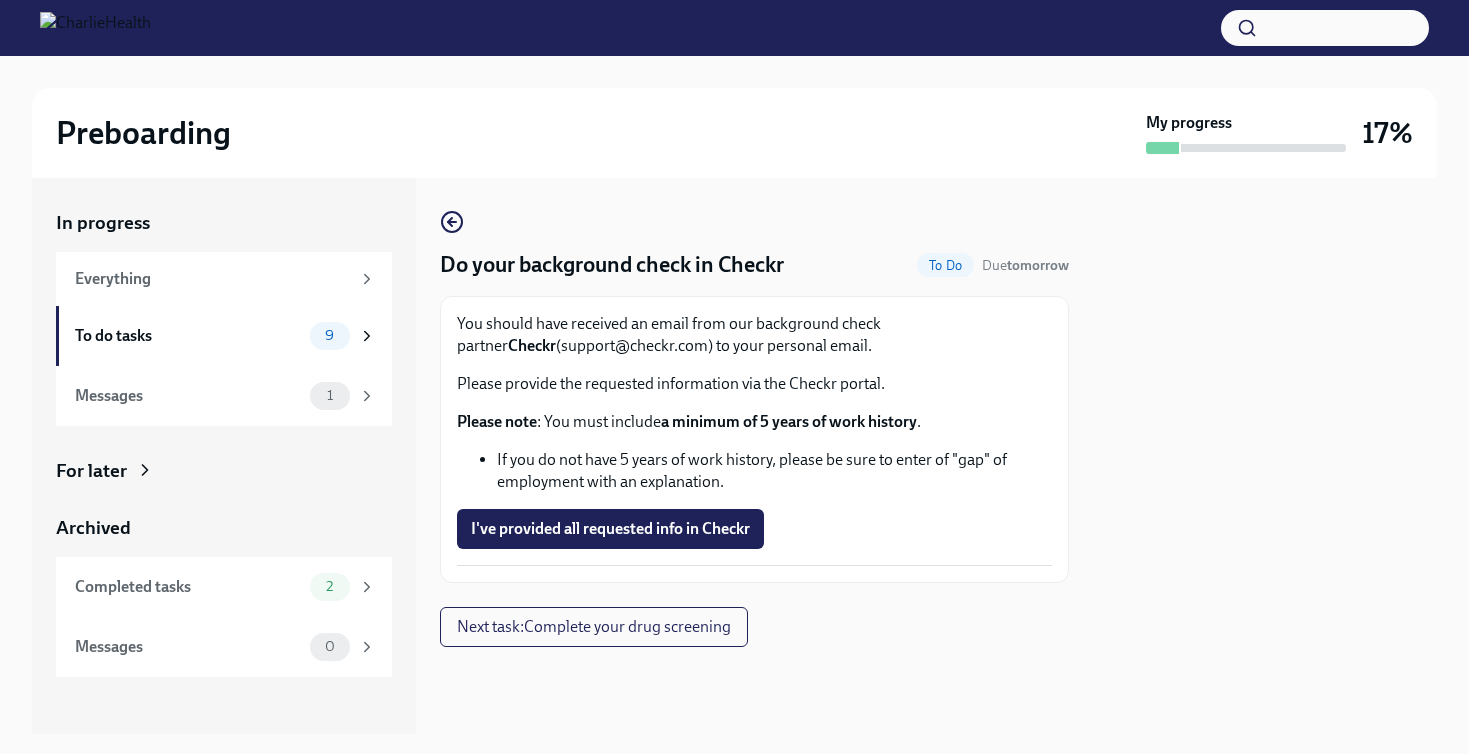 scroll, scrollTop: 0, scrollLeft: 0, axis: both 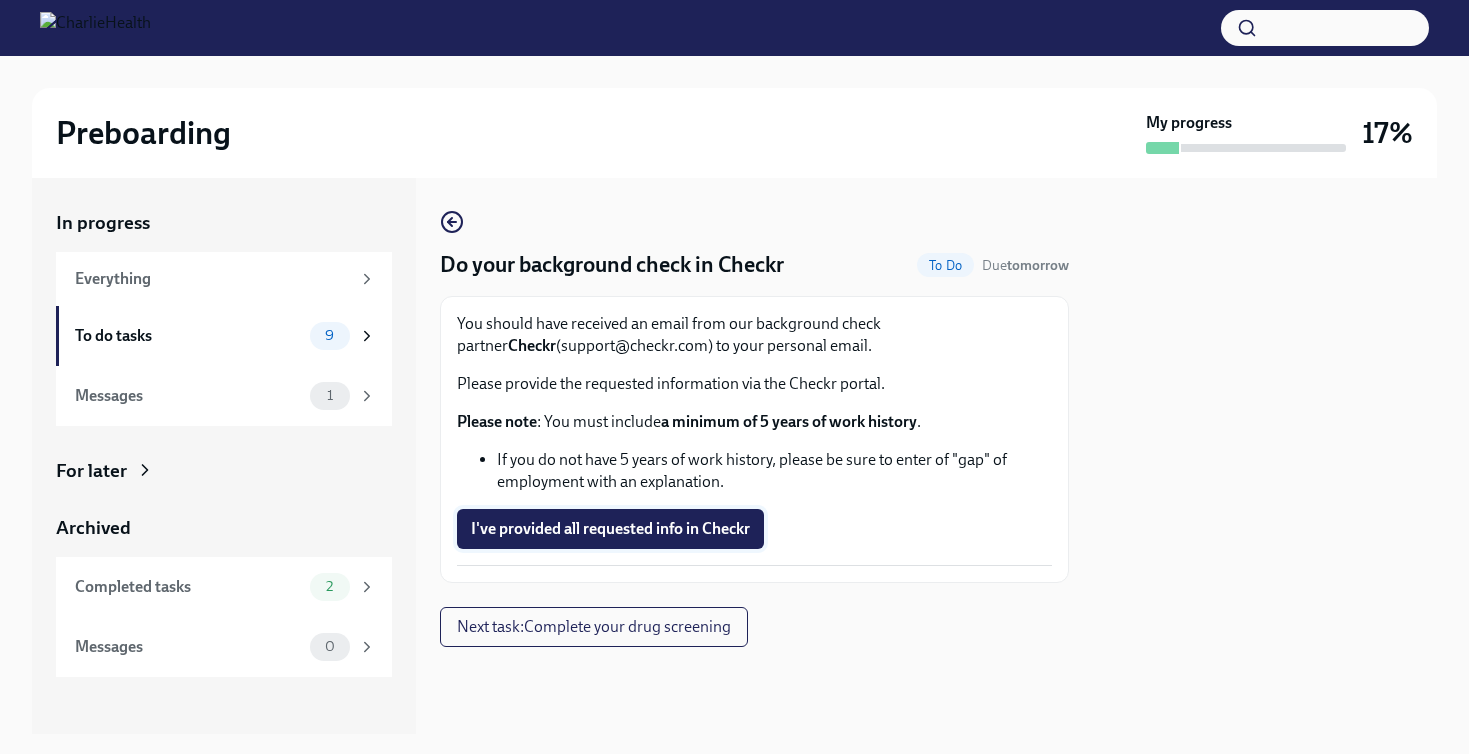 click on "I've provided all requested info in Checkr" at bounding box center [610, 529] 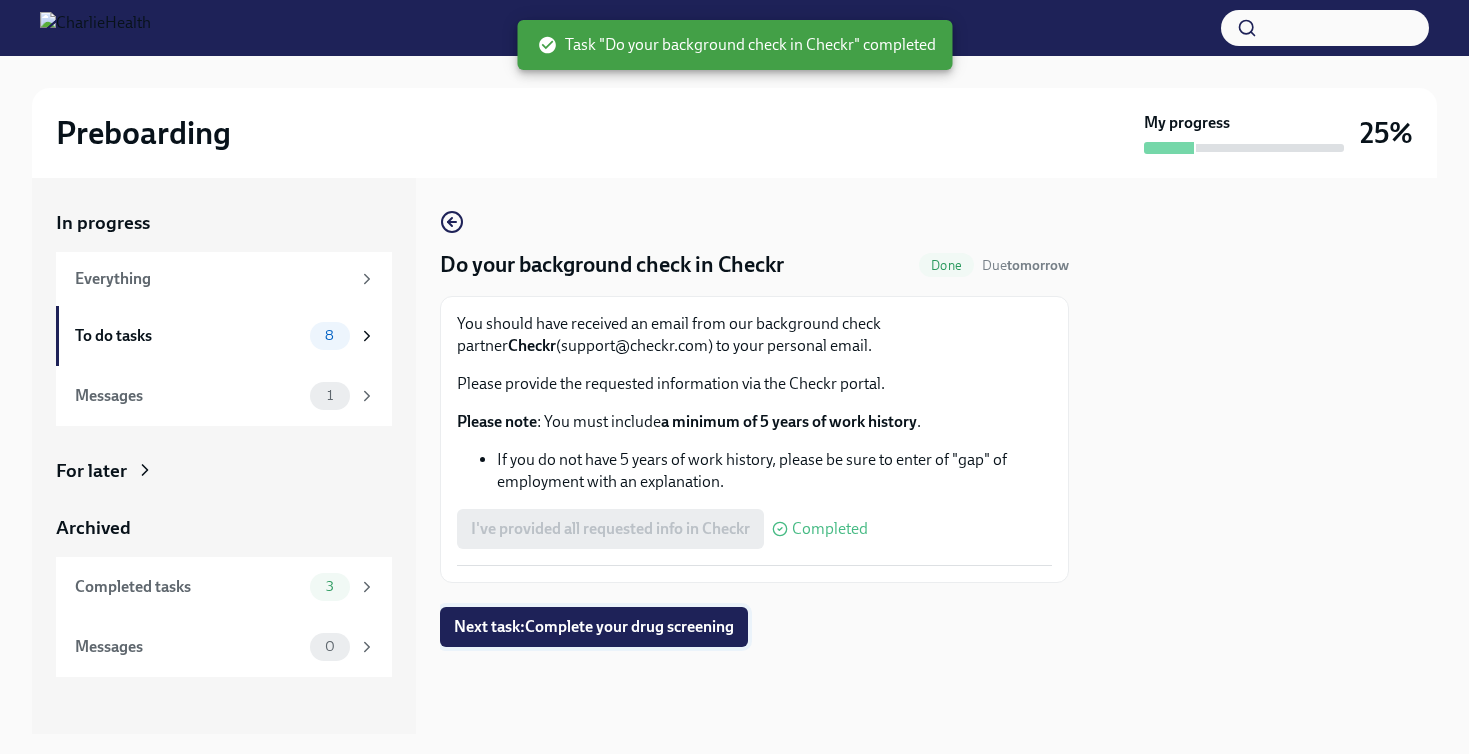 click on "Next task :  Complete your drug screening" at bounding box center [594, 627] 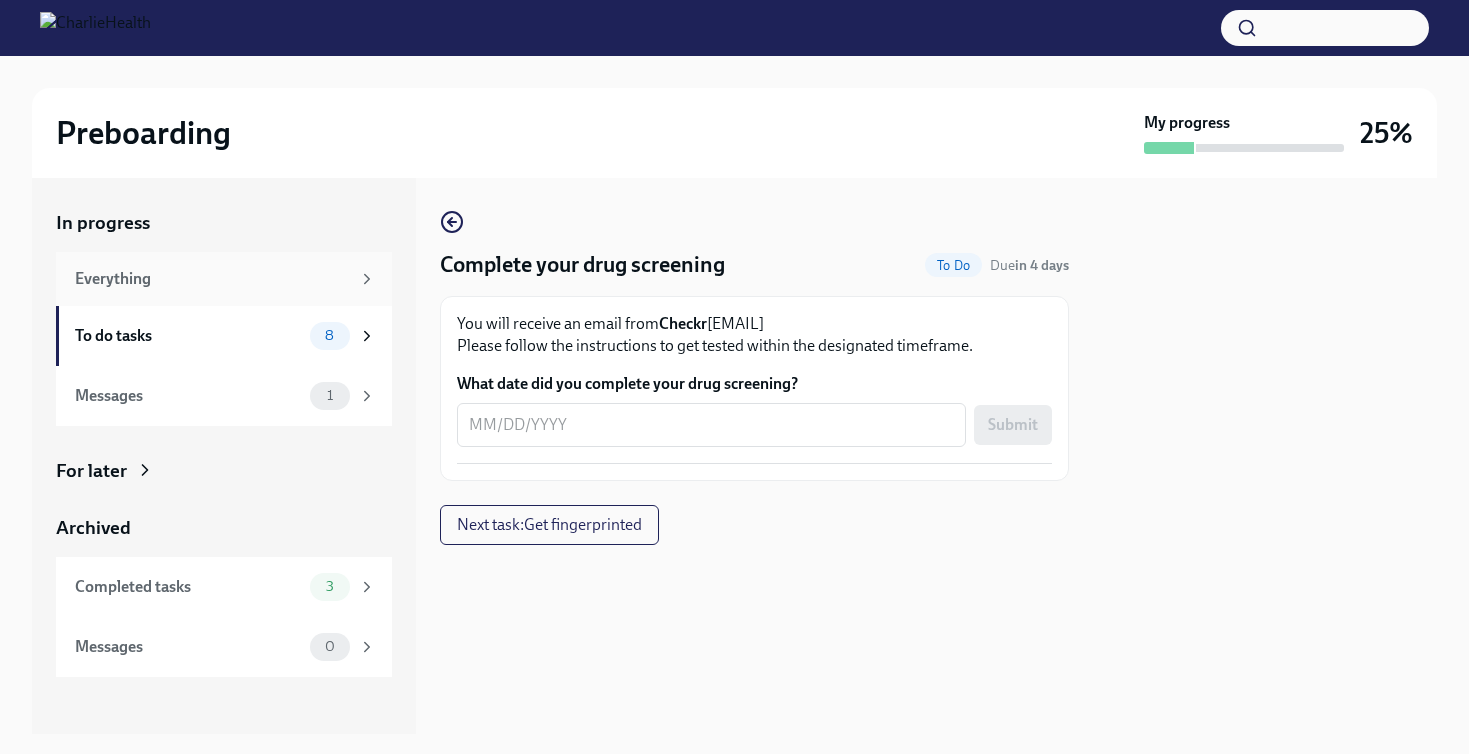click on "Everything" at bounding box center [212, 279] 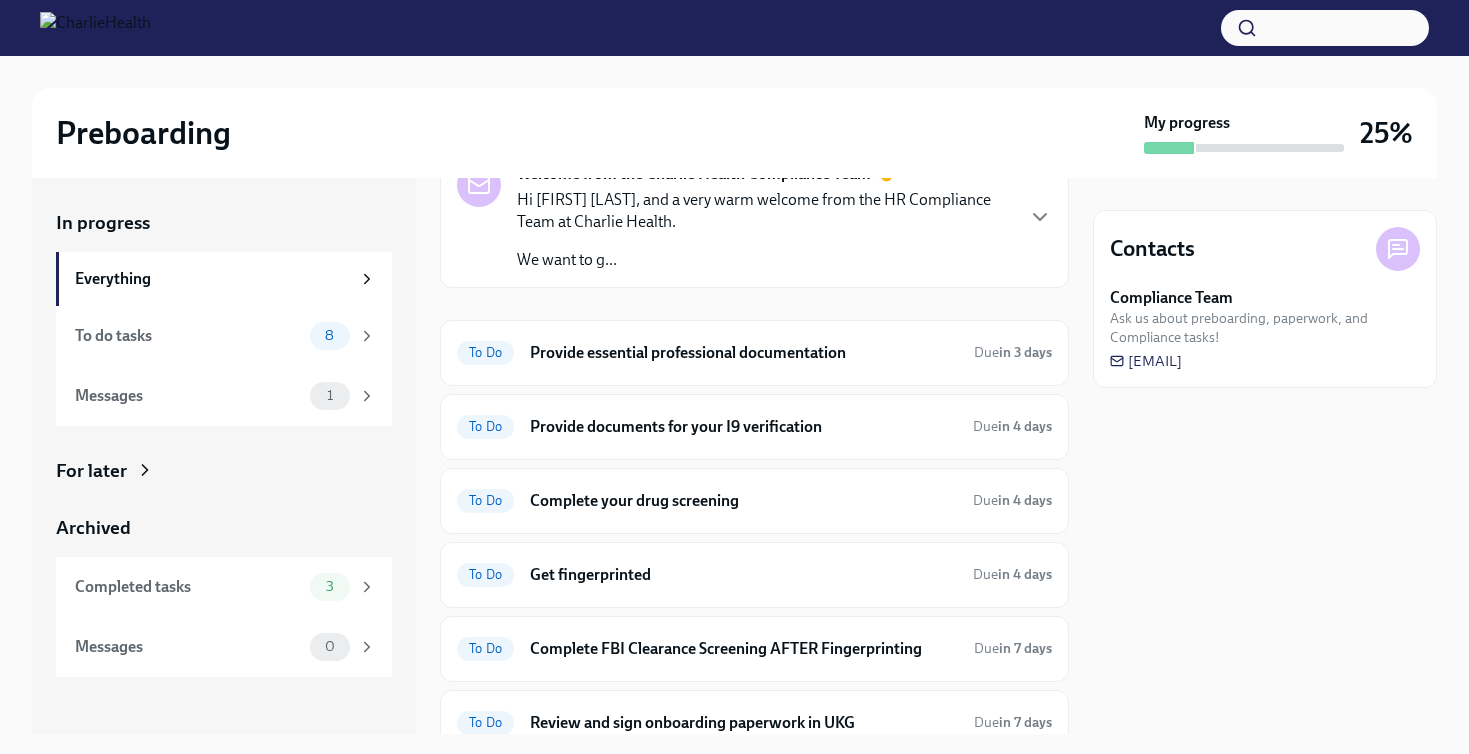 scroll, scrollTop: 108, scrollLeft: 0, axis: vertical 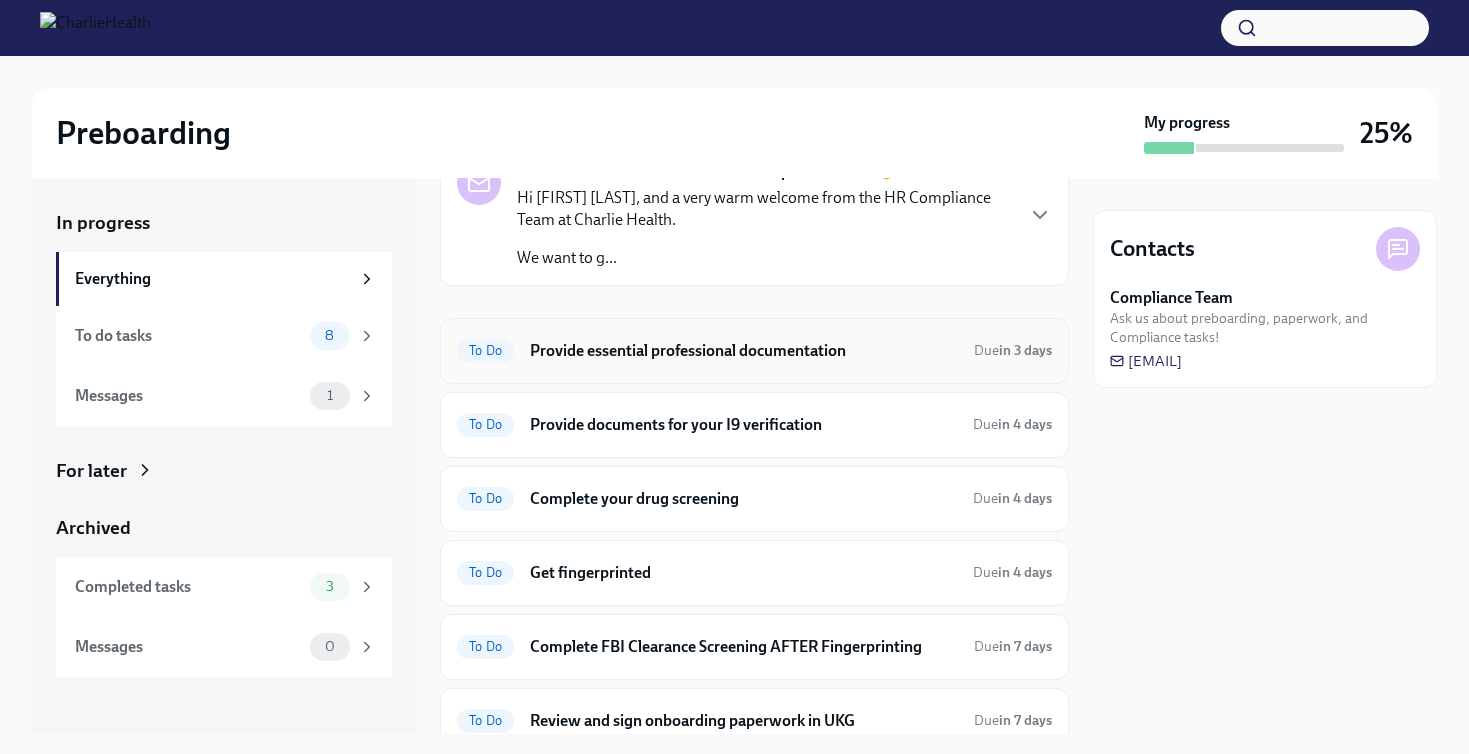 click on "Provide essential professional documentation" at bounding box center [744, 351] 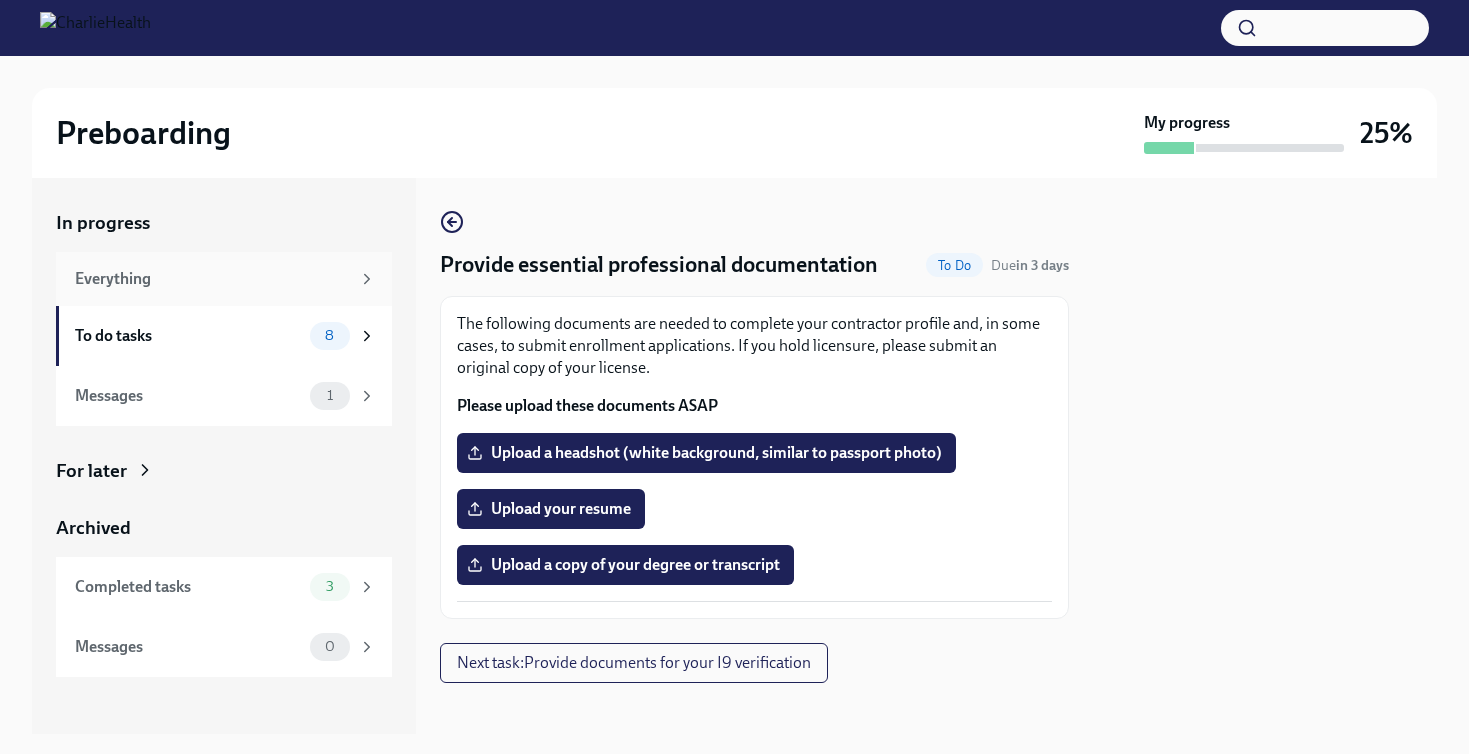 click on "Everything" at bounding box center (212, 279) 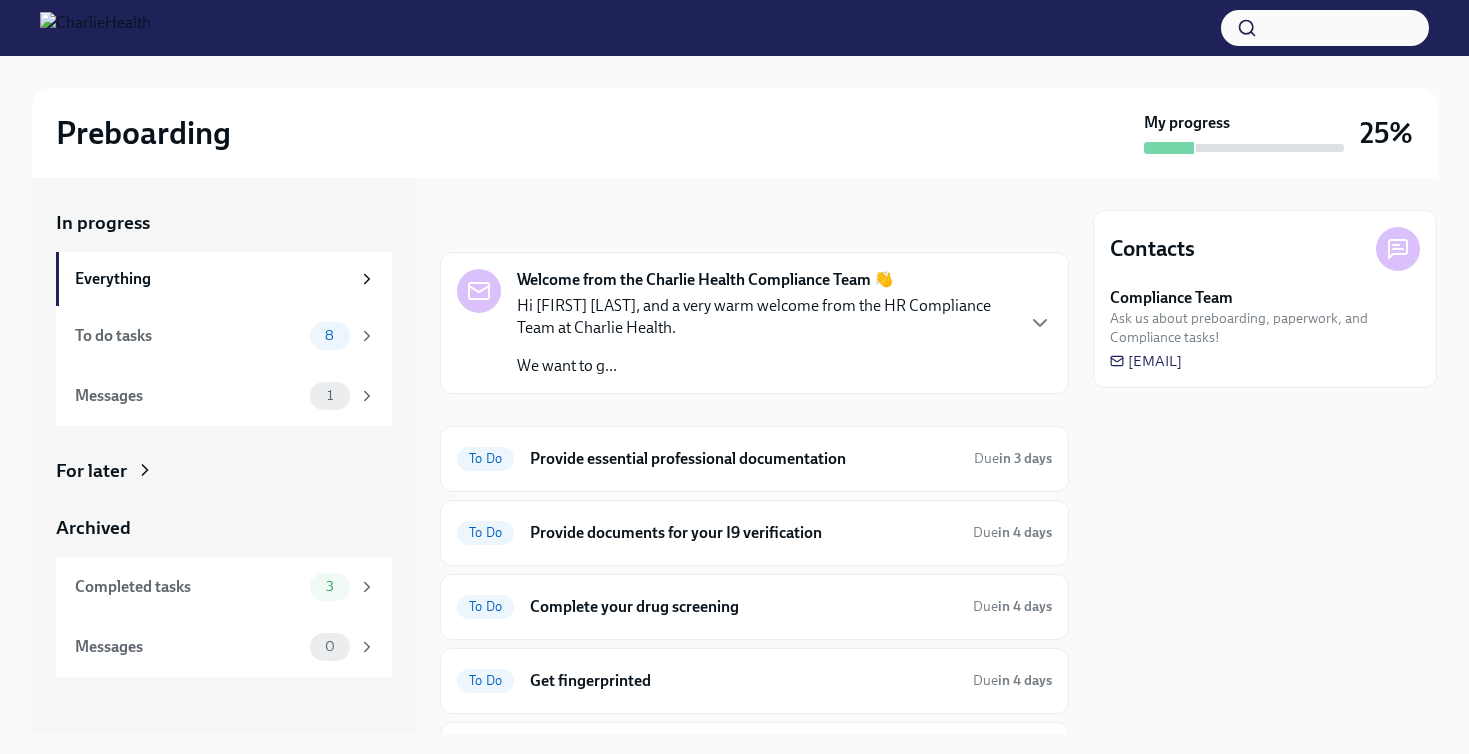 scroll, scrollTop: 0, scrollLeft: 0, axis: both 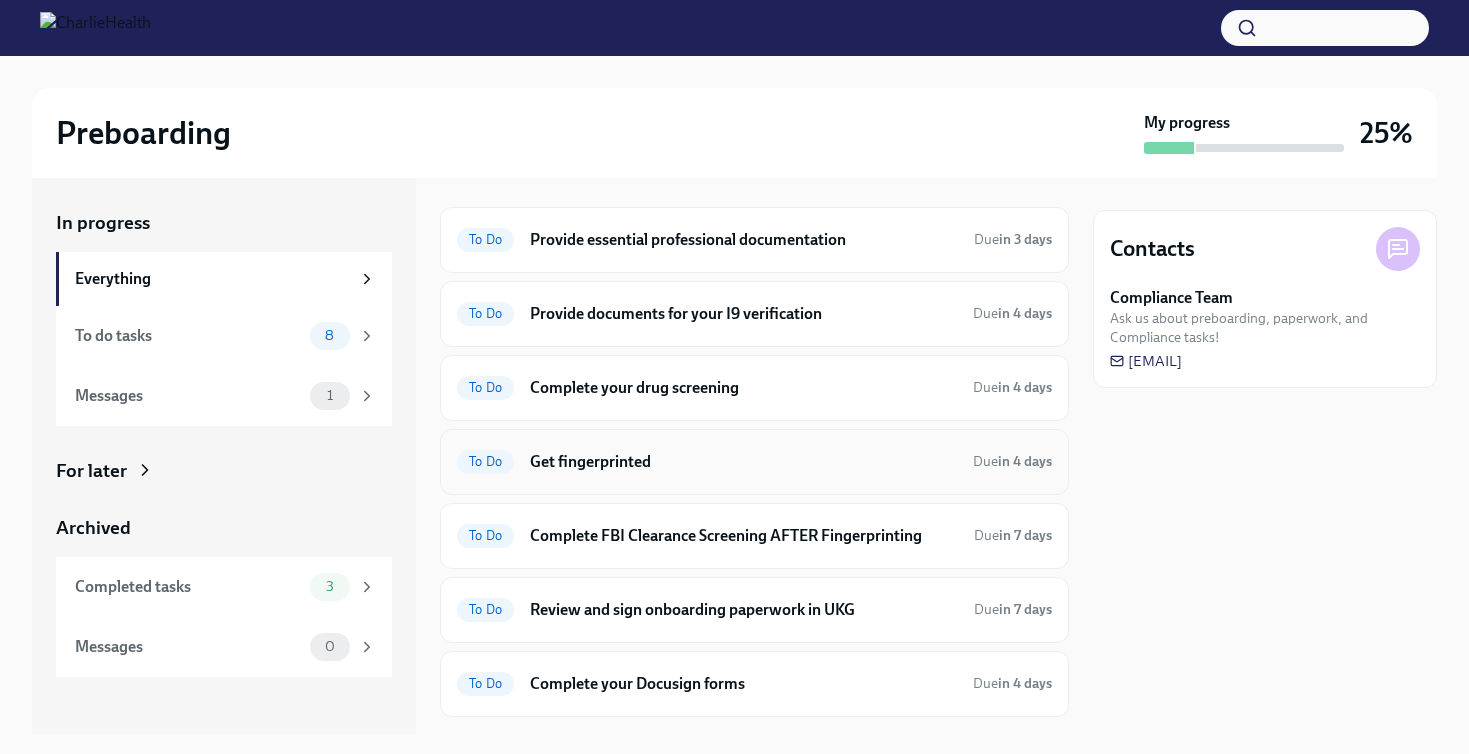 click on "Get fingerprinted" at bounding box center (743, 462) 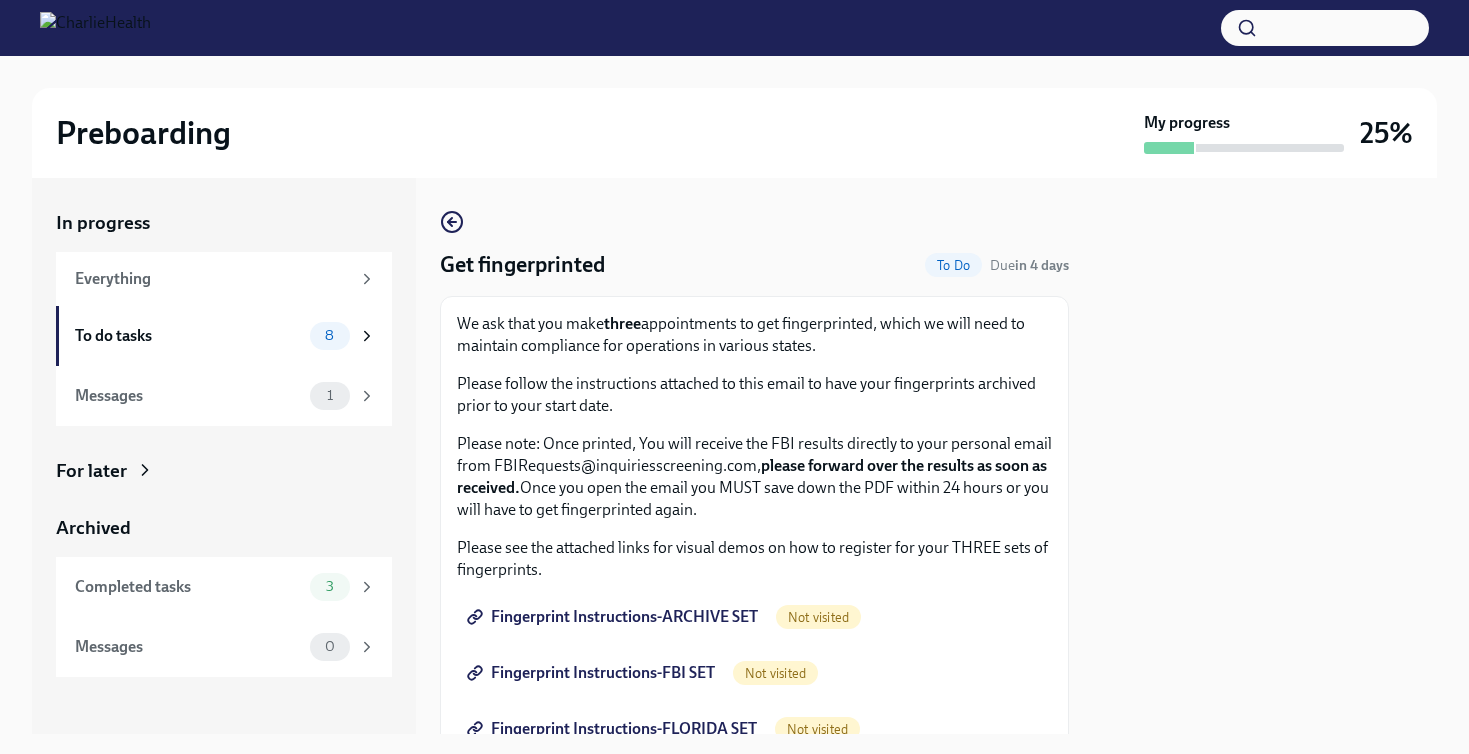 scroll, scrollTop: 0, scrollLeft: 0, axis: both 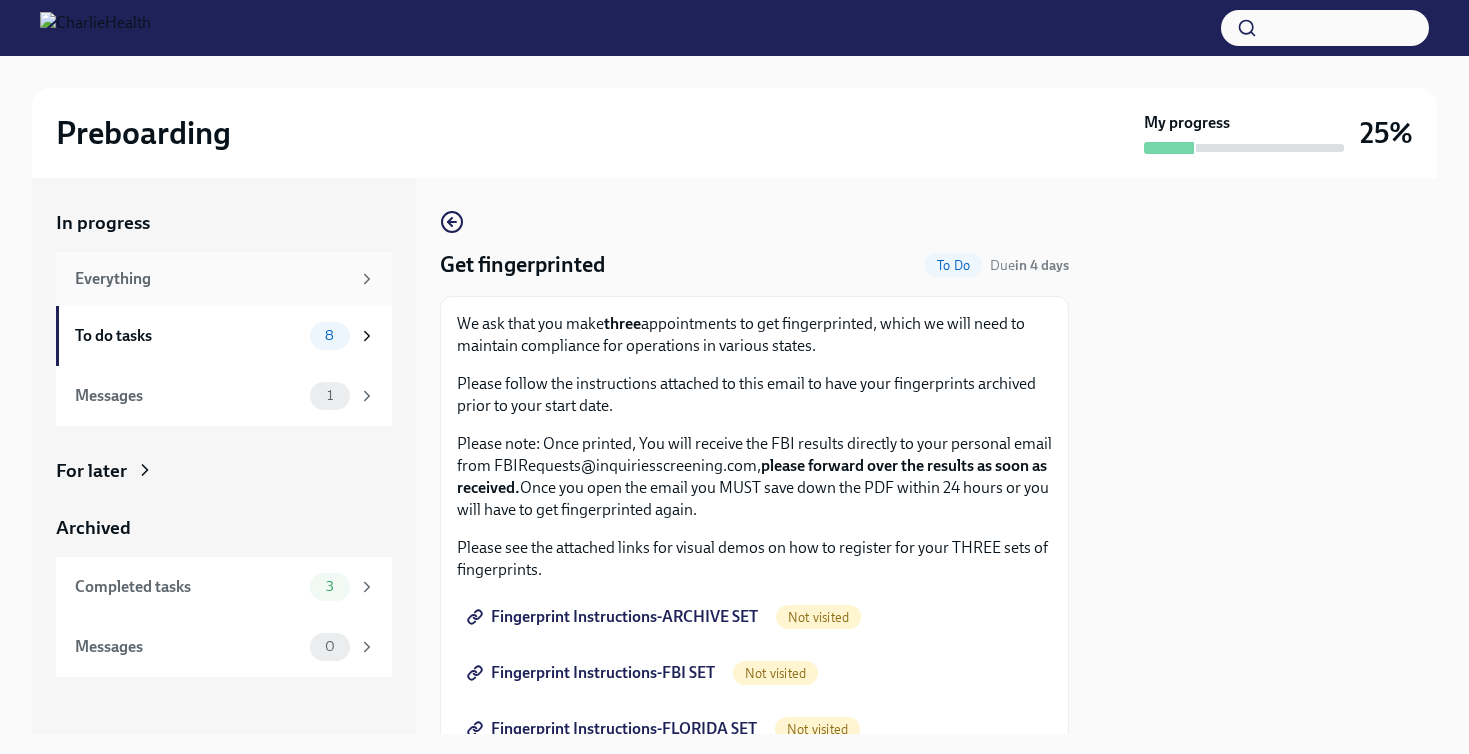 click on "Everything" at bounding box center [212, 279] 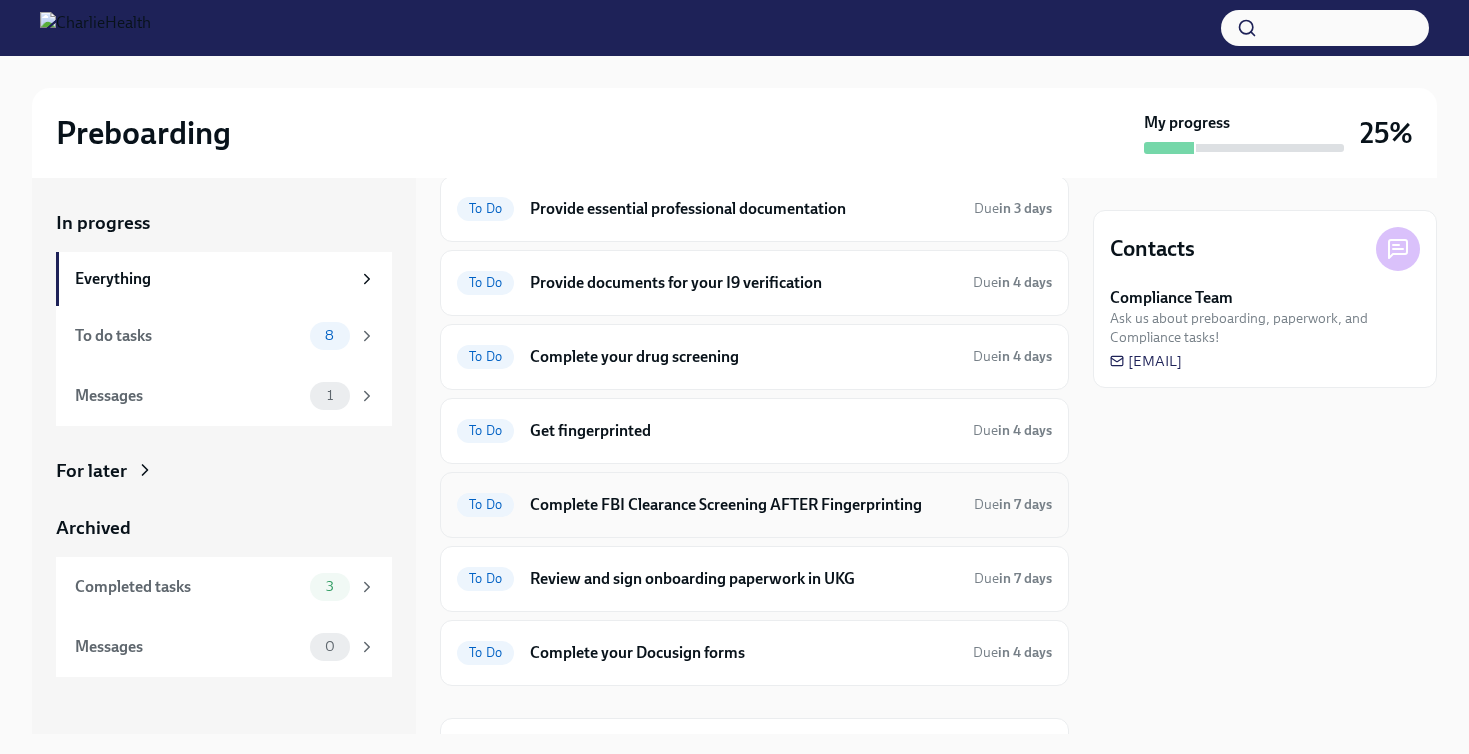 scroll, scrollTop: 222, scrollLeft: 0, axis: vertical 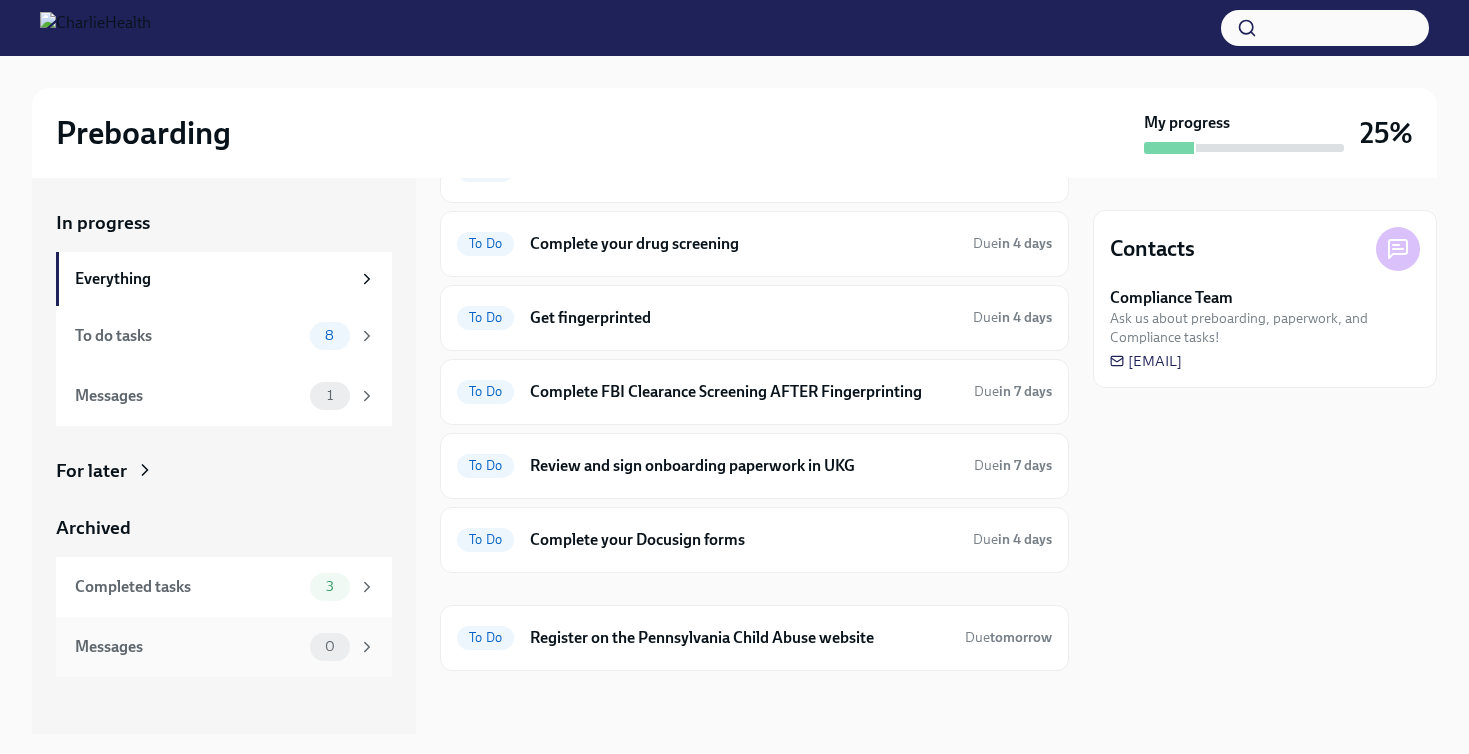 click on "Messages" at bounding box center (188, 647) 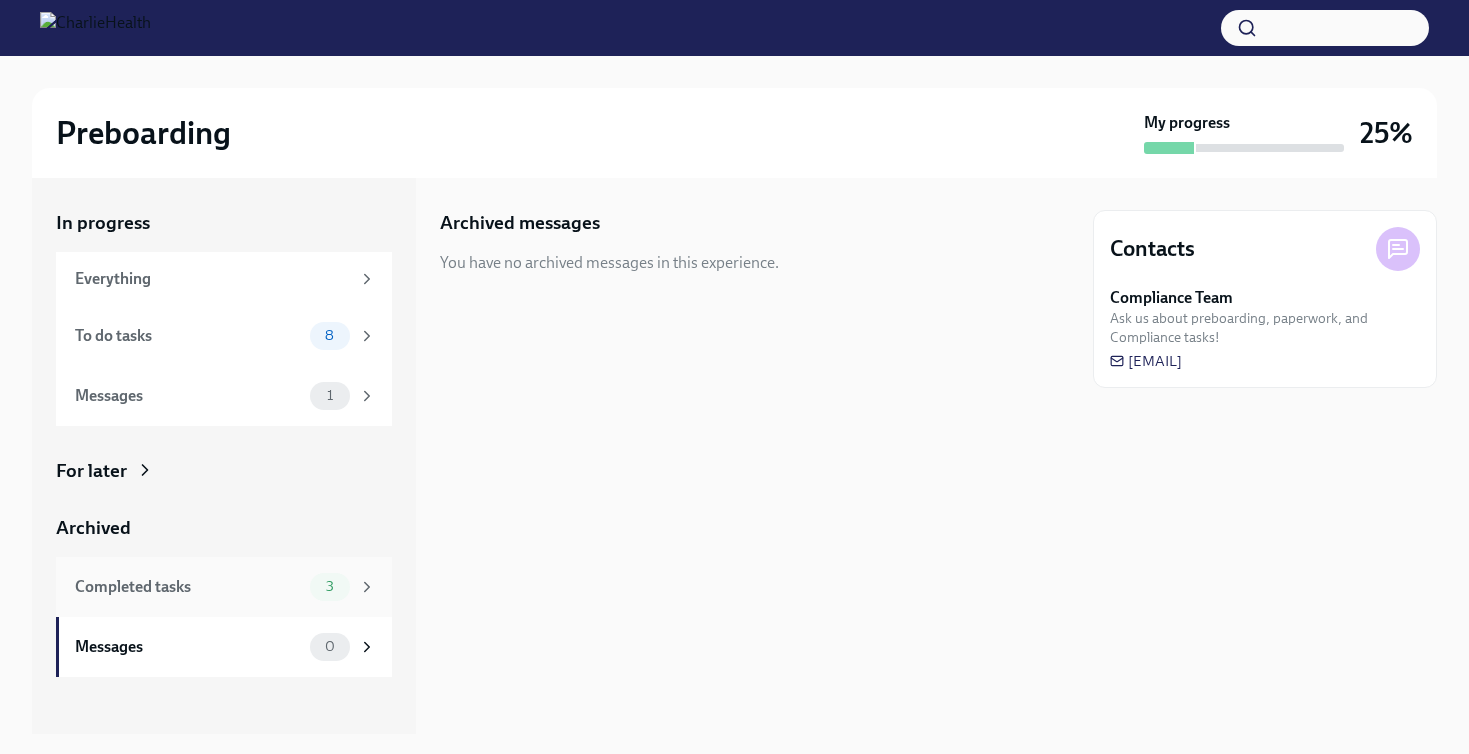 click on "Completed tasks" at bounding box center [188, 587] 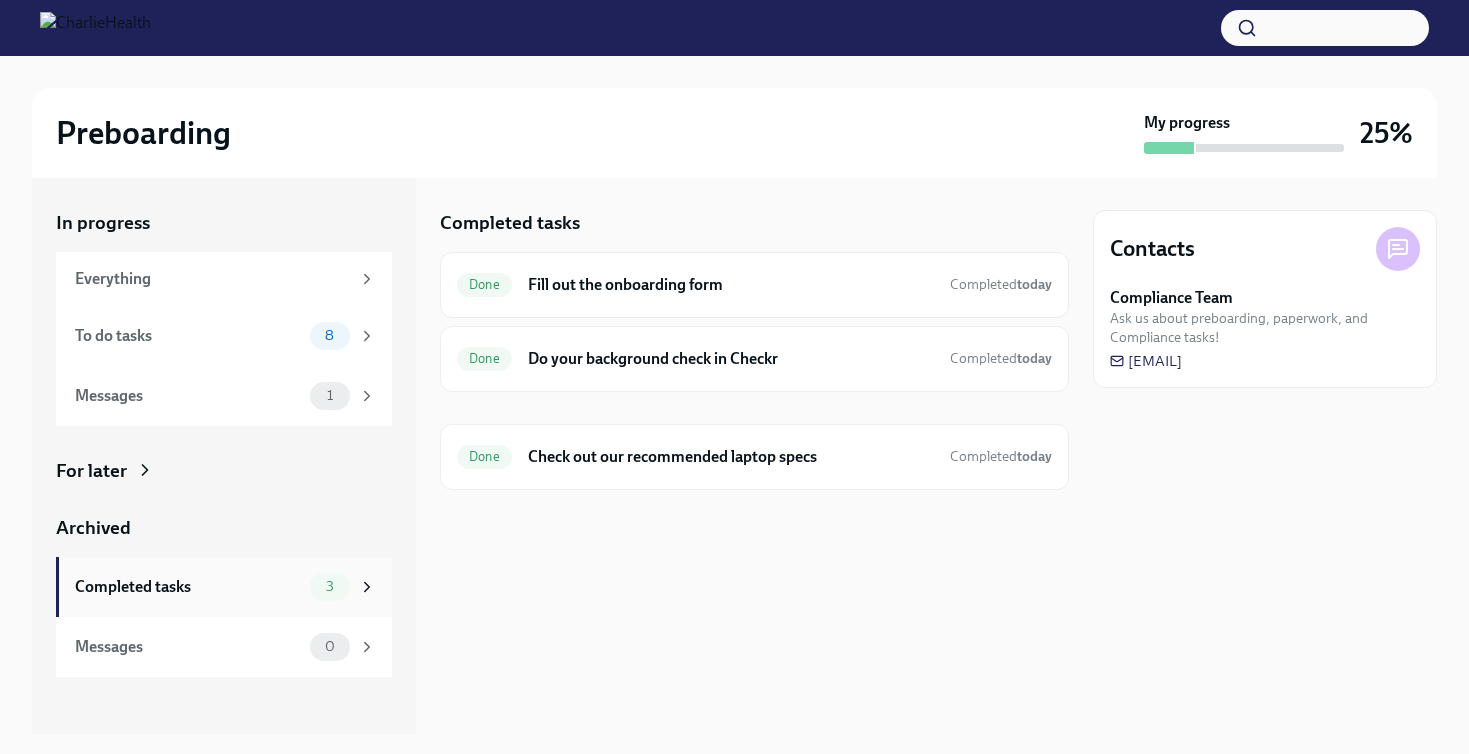 scroll, scrollTop: 0, scrollLeft: 0, axis: both 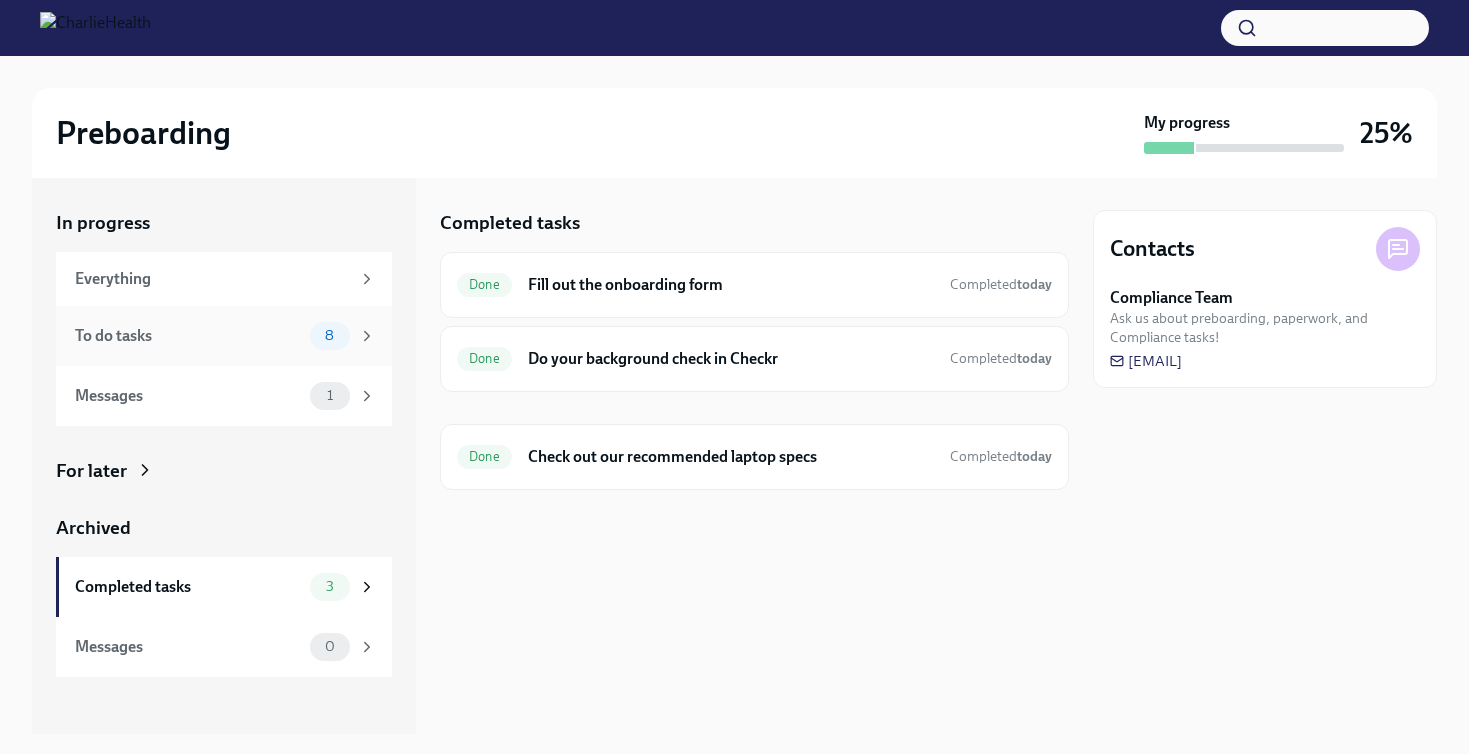 click on "To do tasks" at bounding box center (188, 336) 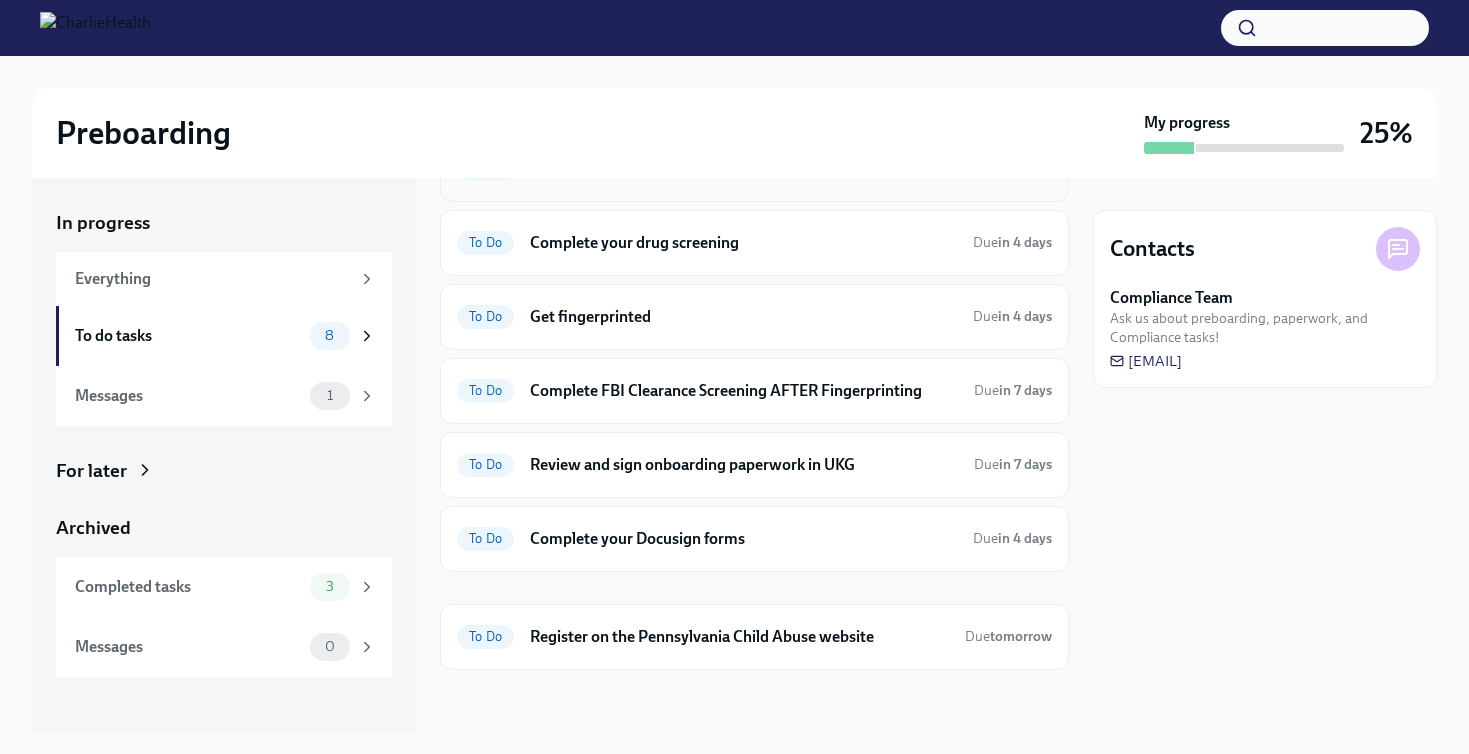 scroll, scrollTop: 189, scrollLeft: 0, axis: vertical 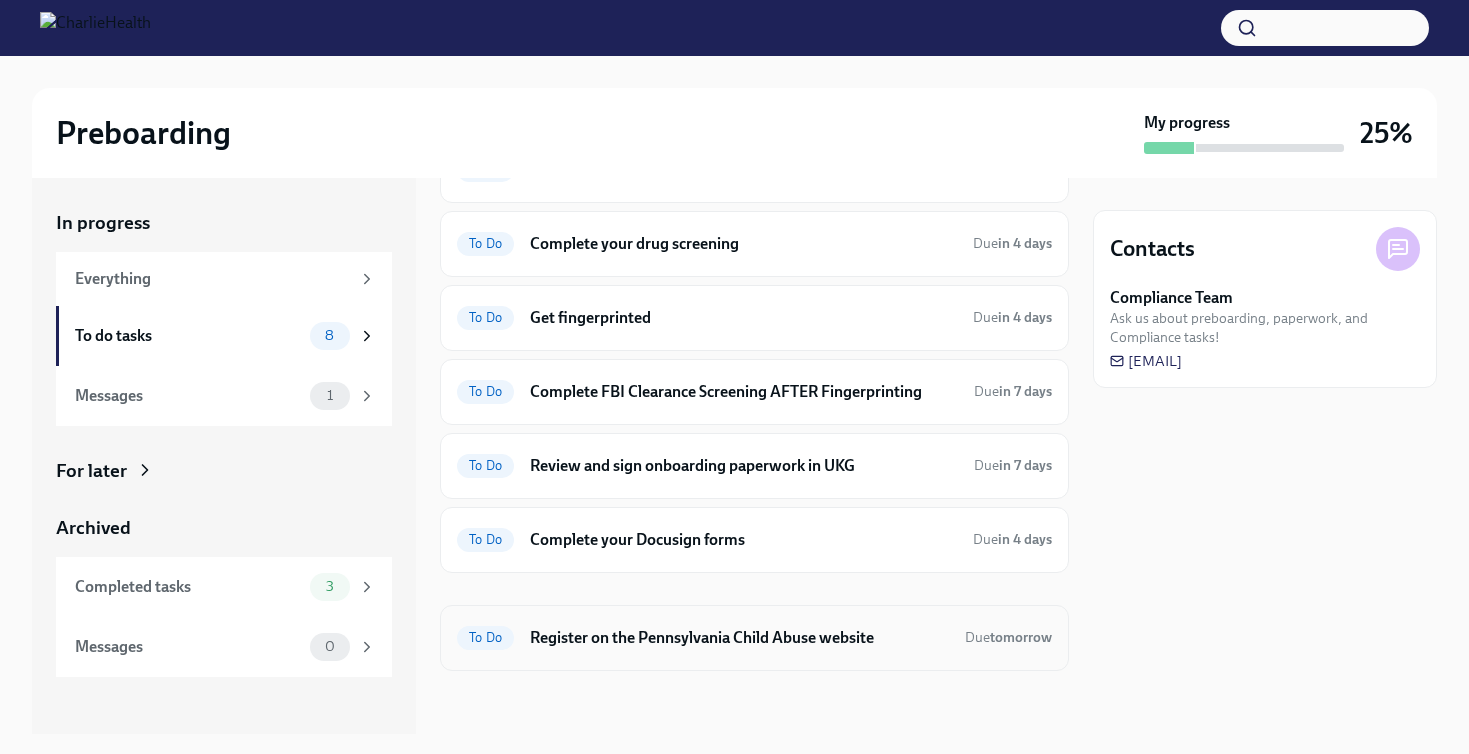 click on "Register on the Pennsylvania Child Abuse website" at bounding box center (739, 638) 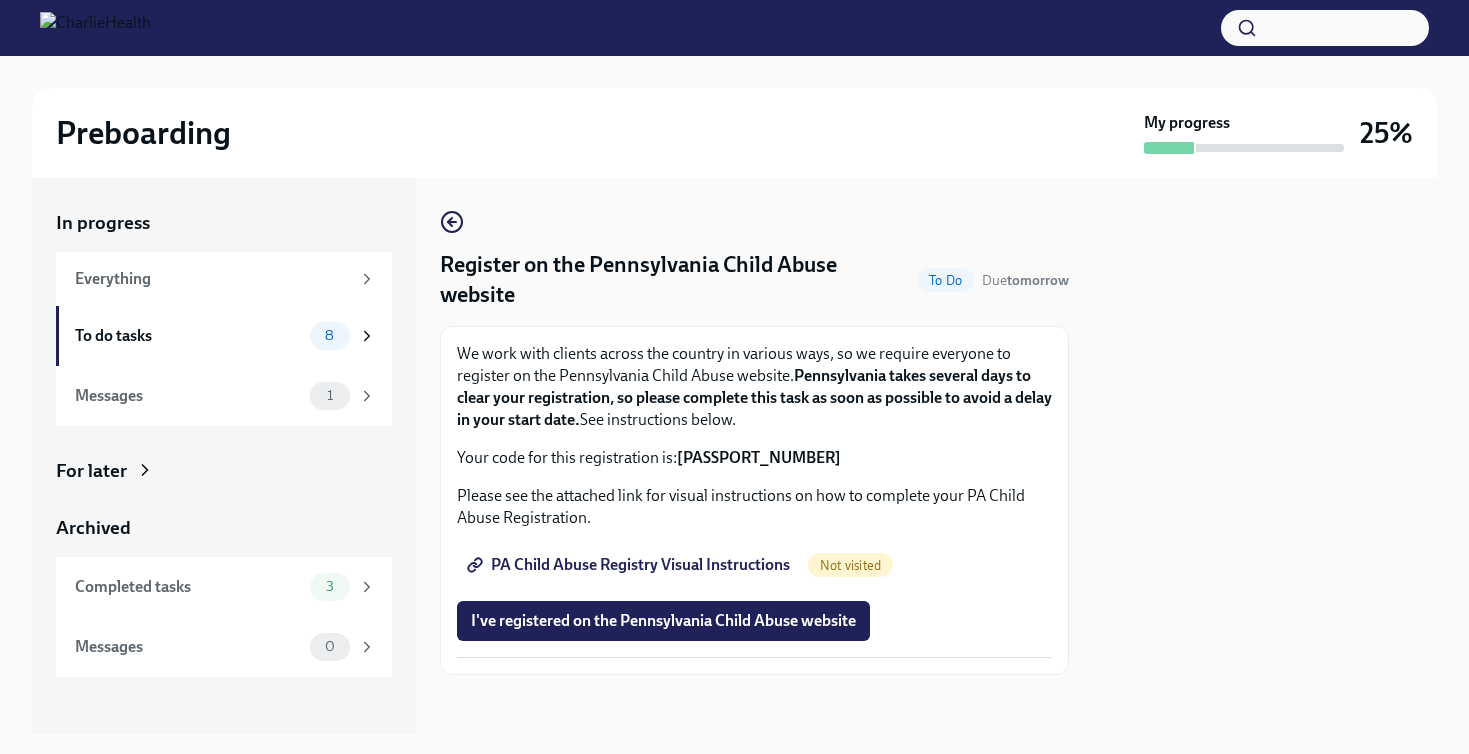 scroll, scrollTop: 0, scrollLeft: 0, axis: both 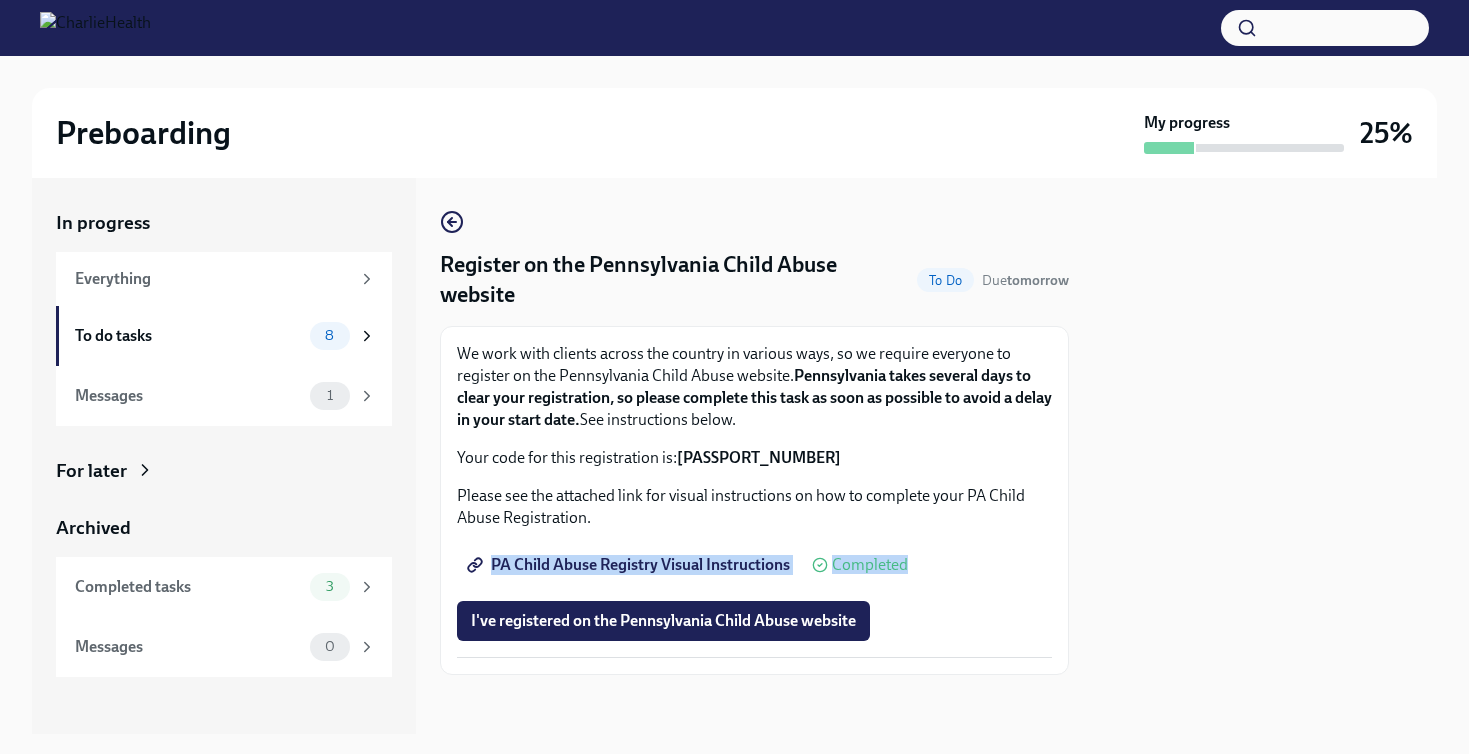 click on "Please see the attached link for visual instructions on how to complete your PA Child Abuse Registration." at bounding box center [754, 507] 